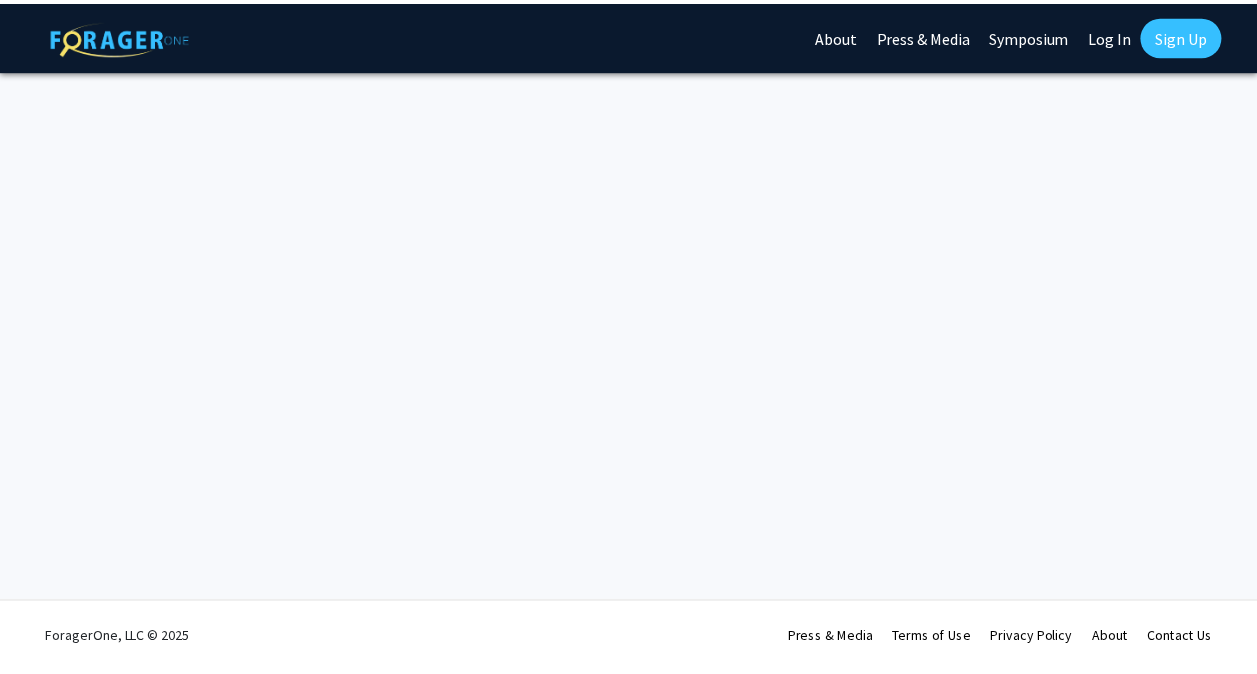 scroll, scrollTop: 0, scrollLeft: 0, axis: both 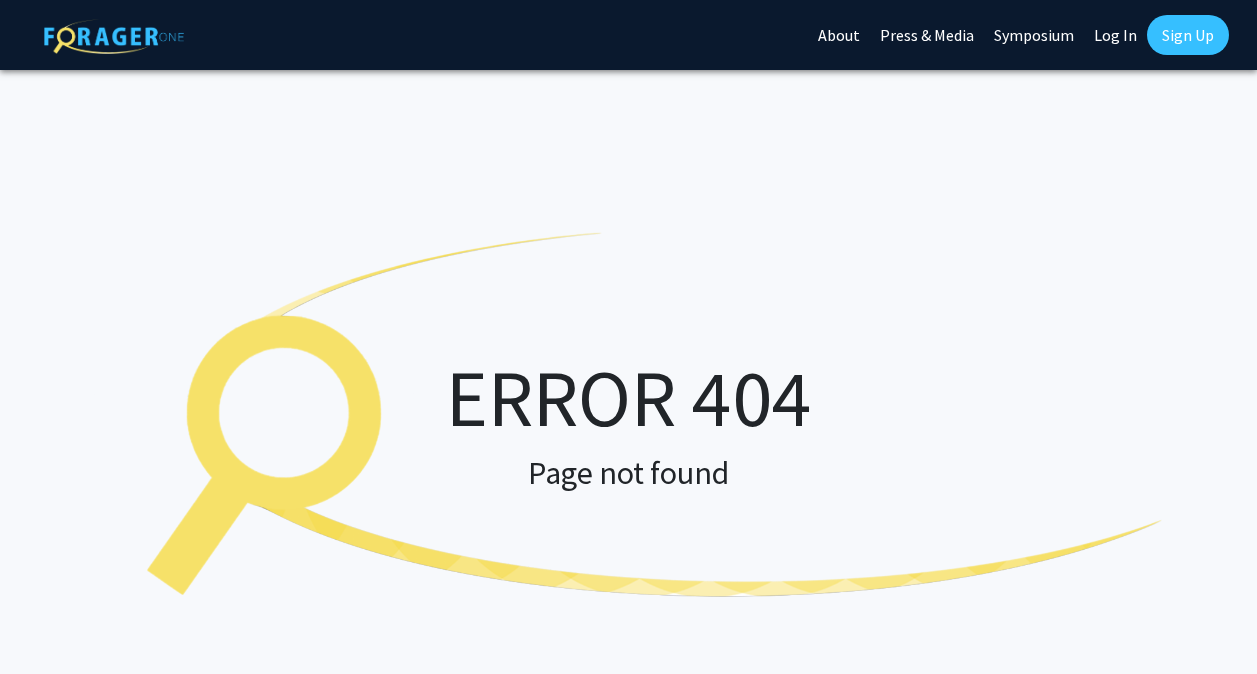 click on "Log In" 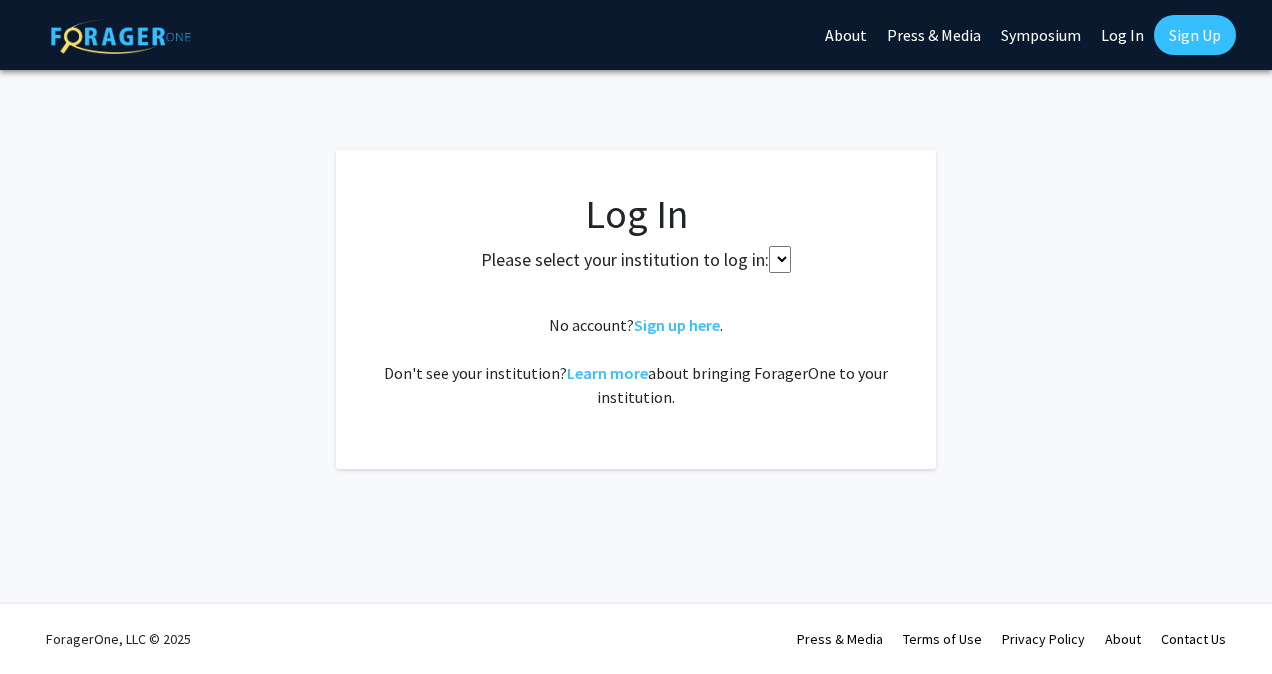 select 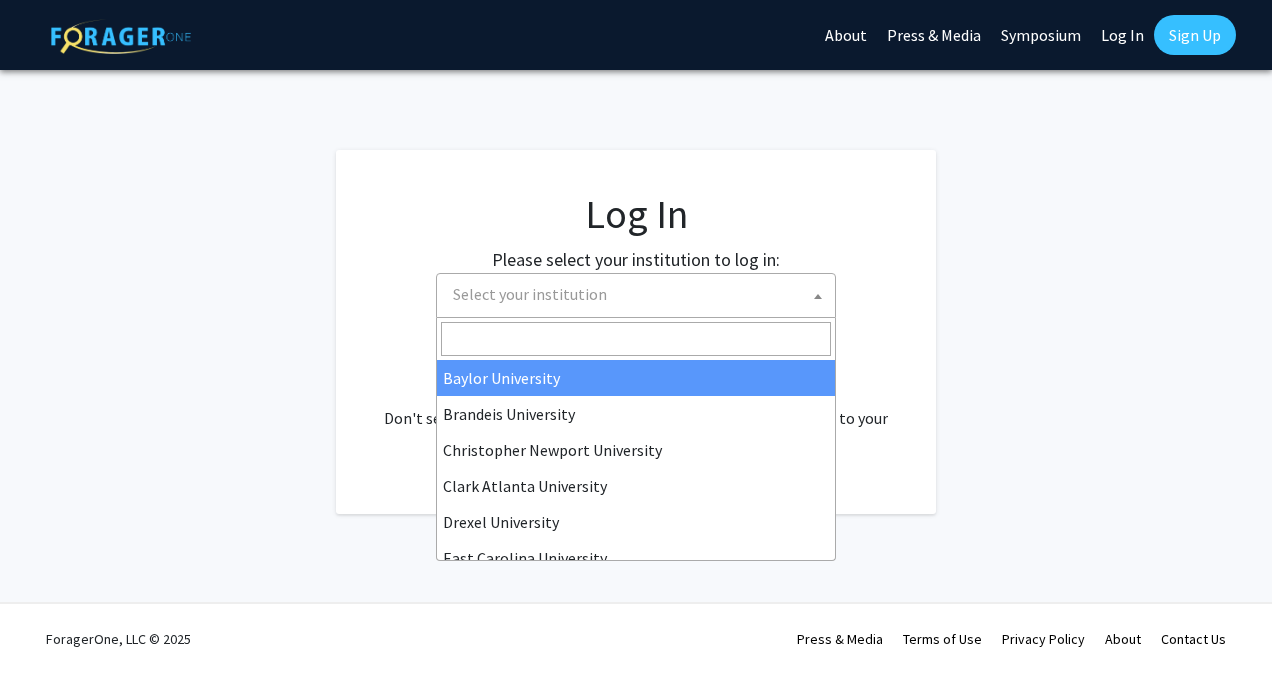 click on "Select your institution" at bounding box center [640, 294] 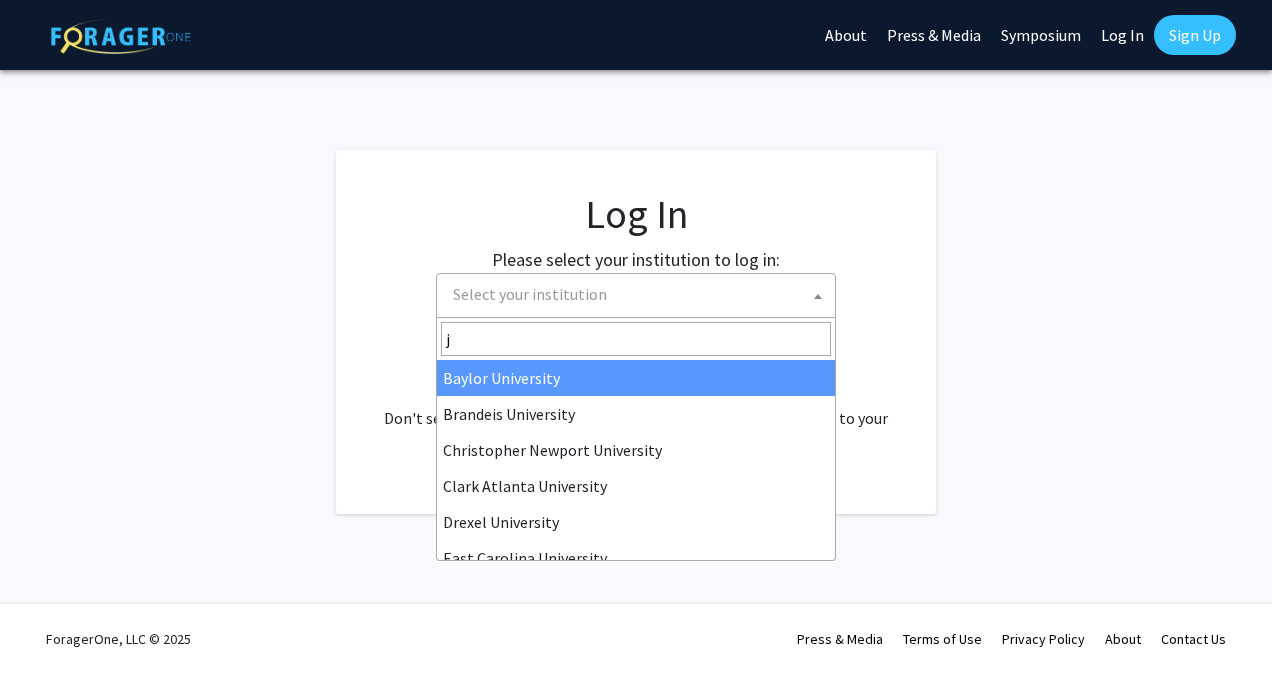 type on "jo" 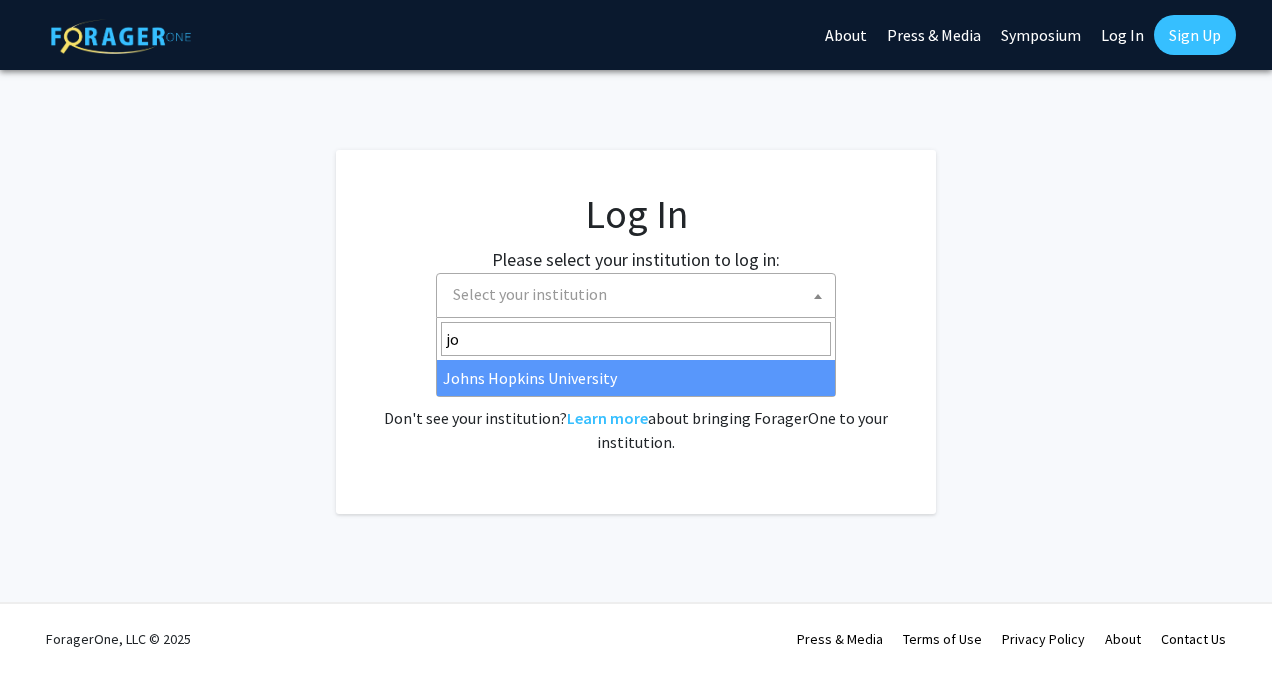 select on "1" 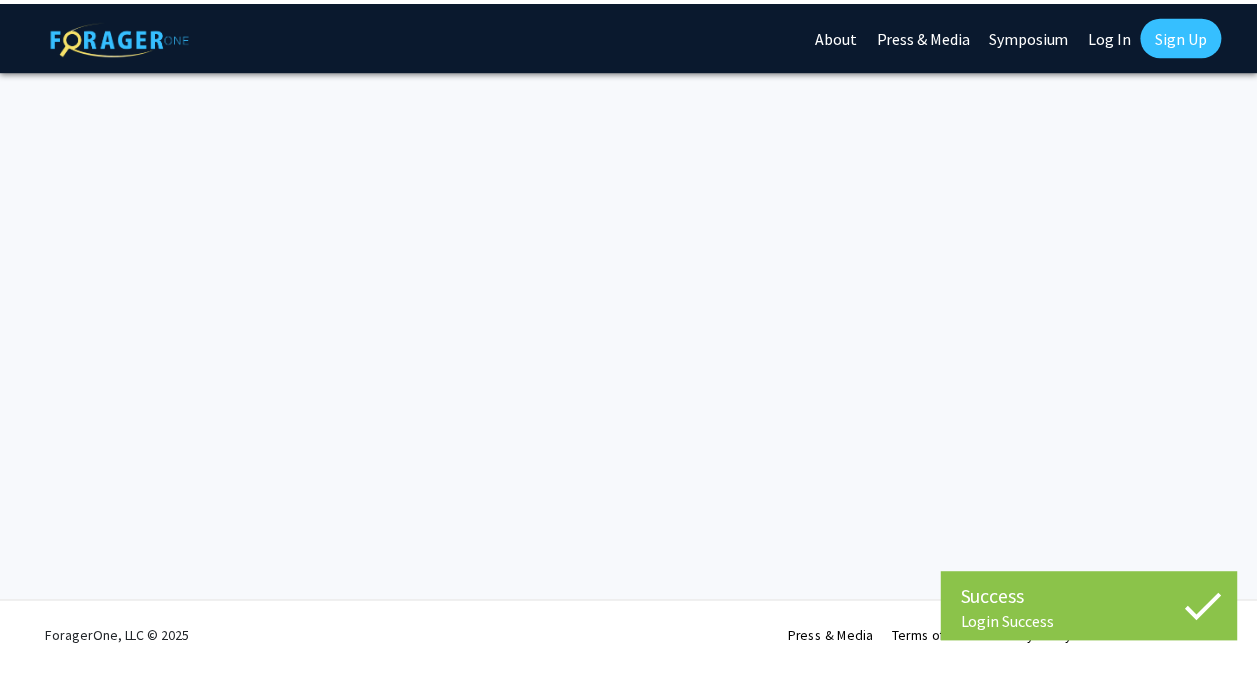 scroll, scrollTop: 0, scrollLeft: 0, axis: both 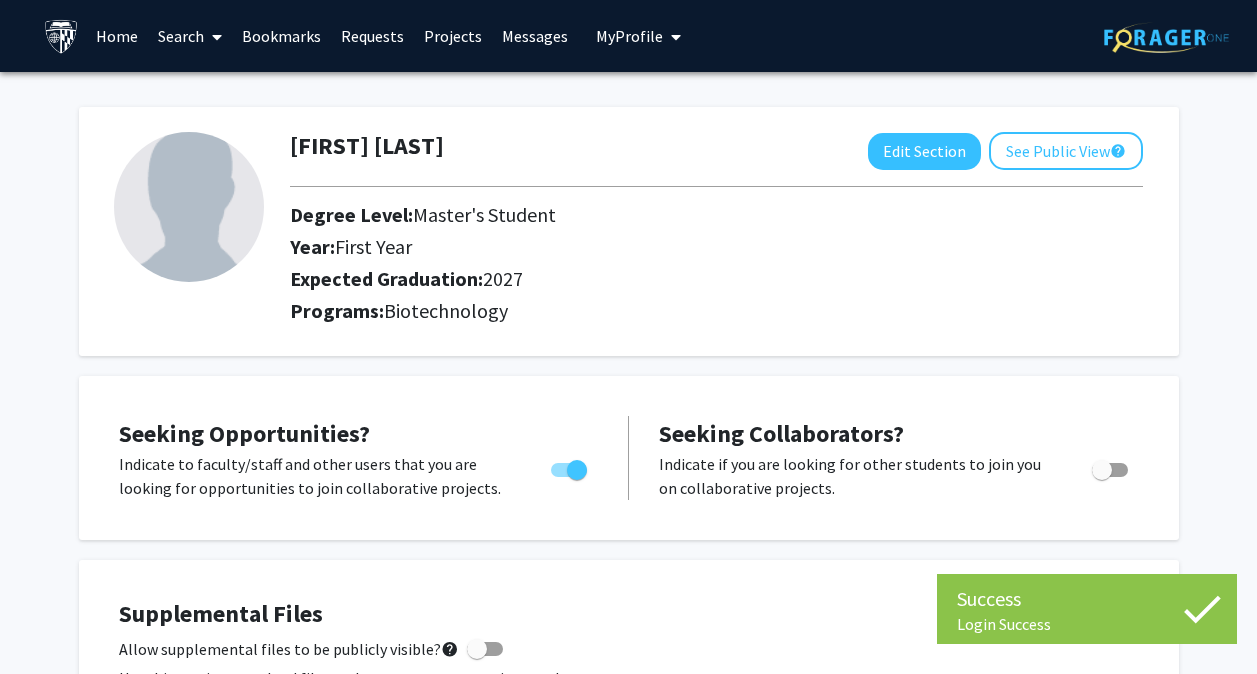 click on "Search" at bounding box center [190, 36] 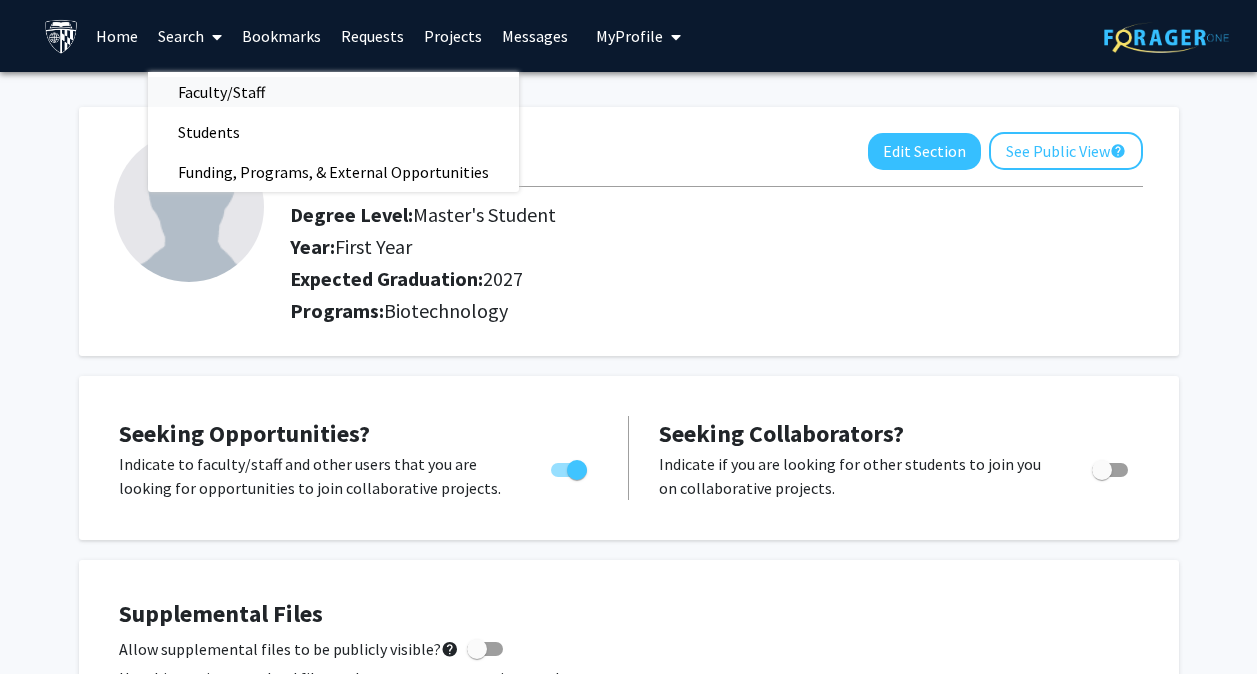 click on "Faculty/Staff" at bounding box center (221, 92) 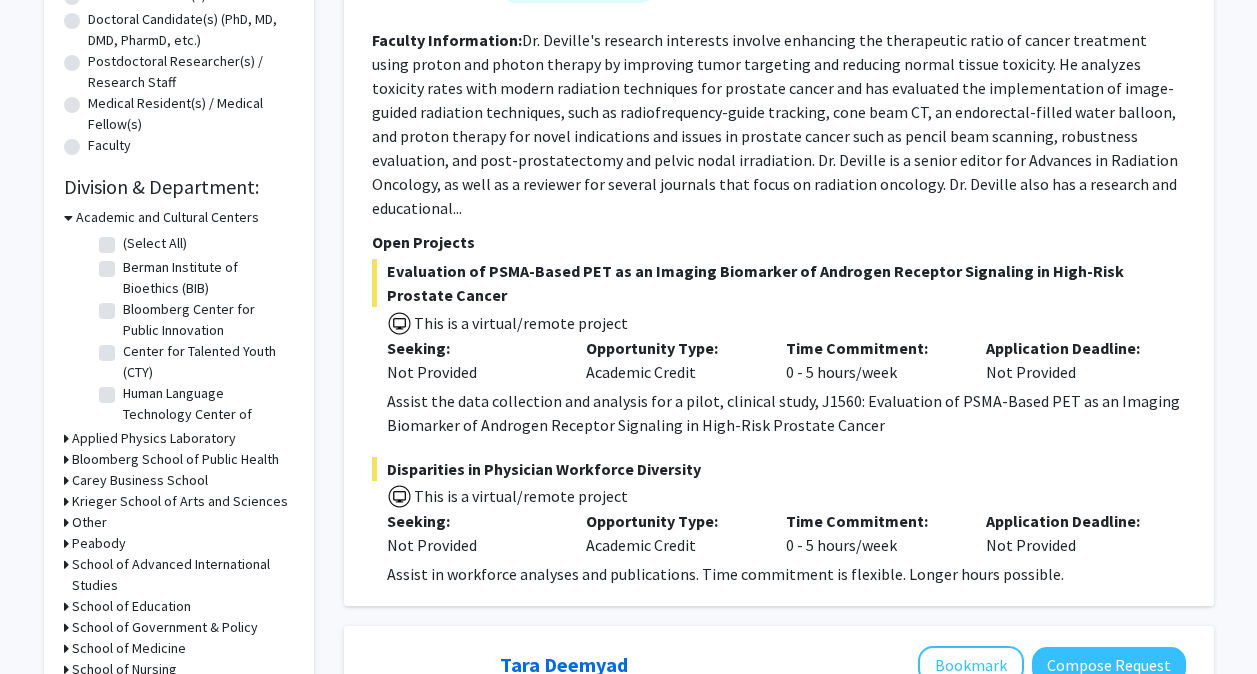 scroll, scrollTop: 442, scrollLeft: 0, axis: vertical 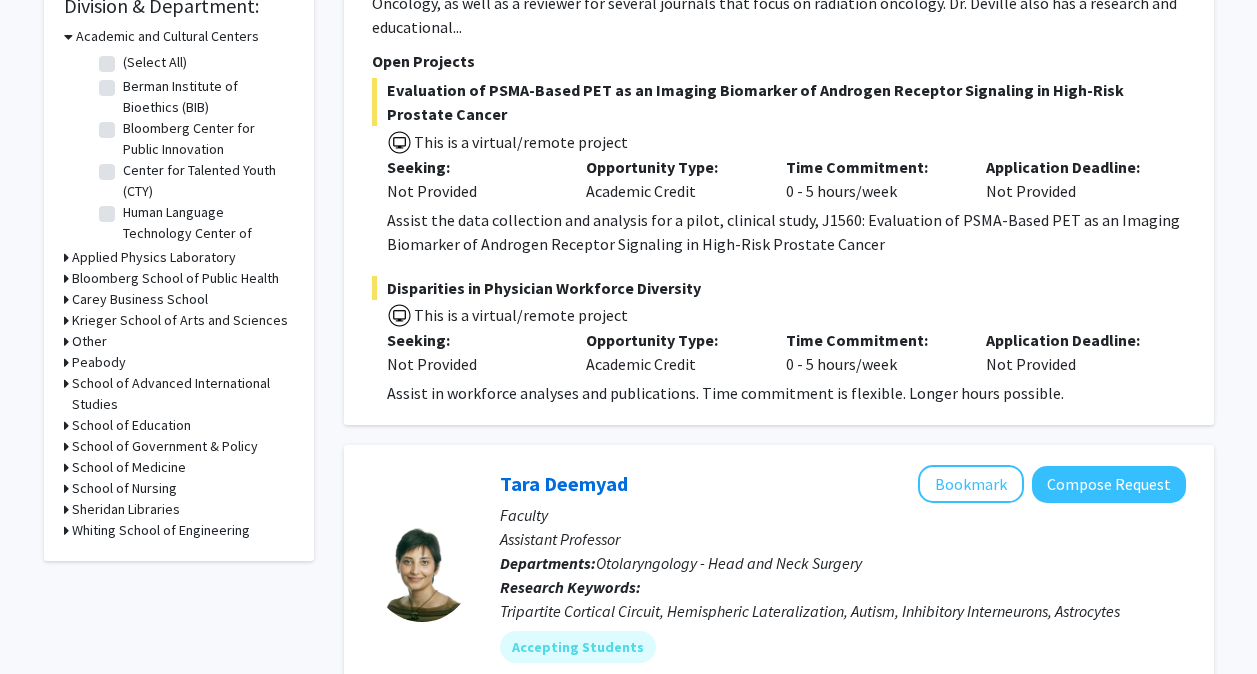 click on "School of Medicine" at bounding box center [129, 467] 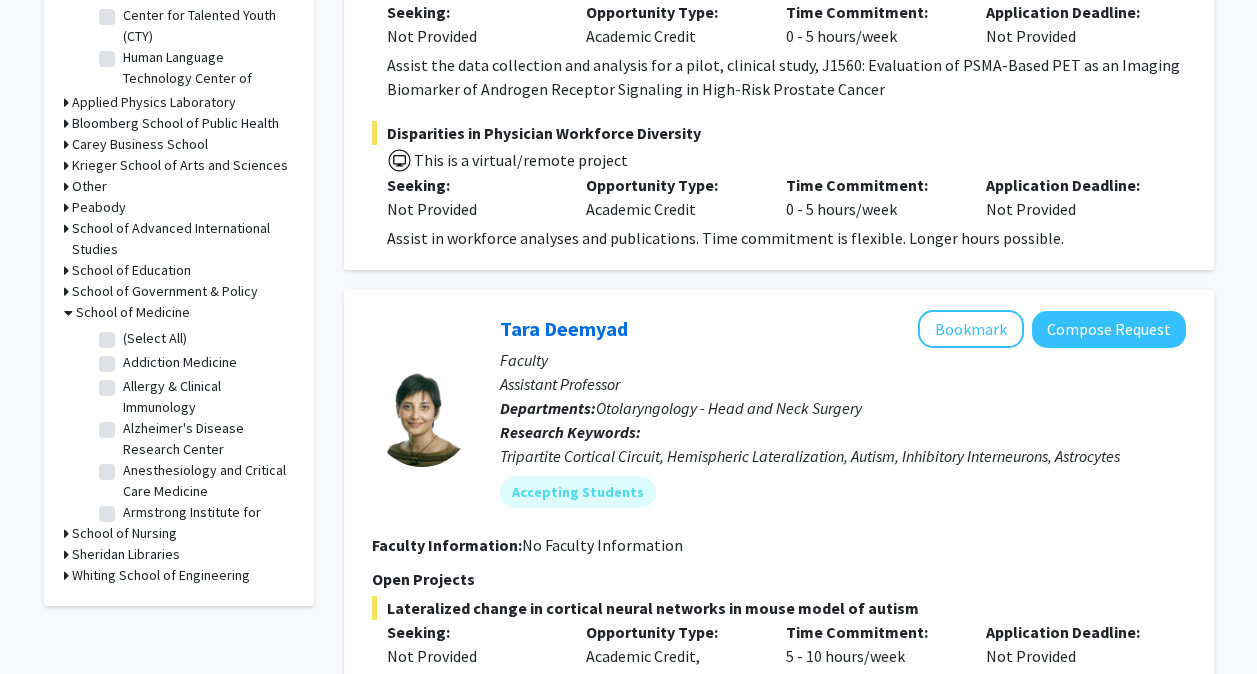 scroll, scrollTop: 780, scrollLeft: 0, axis: vertical 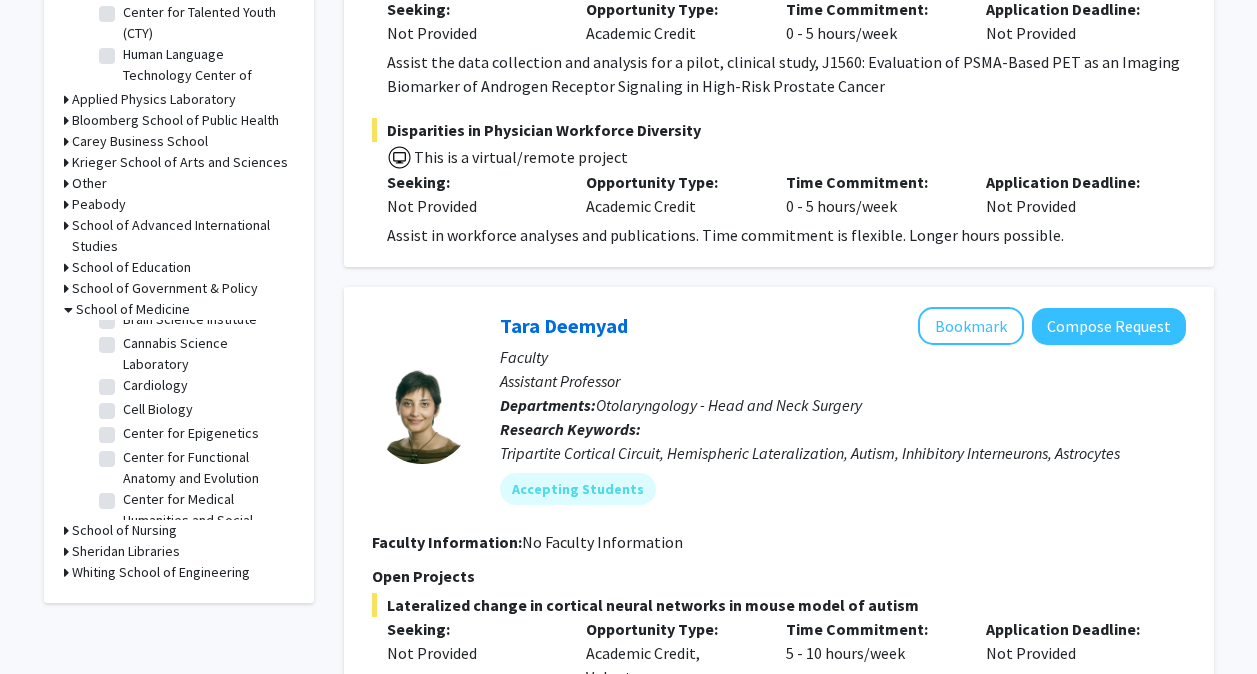 click on "Cell Biology  Cell Biology" 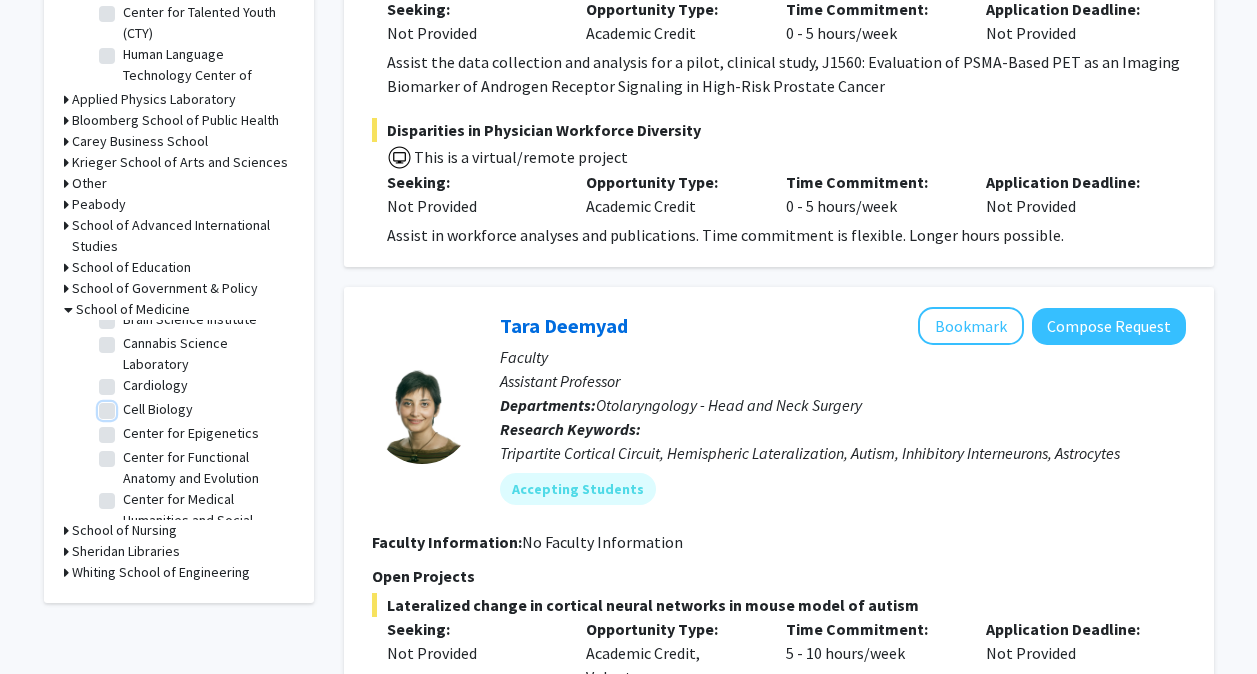 click on "Cell Biology" at bounding box center [129, 405] 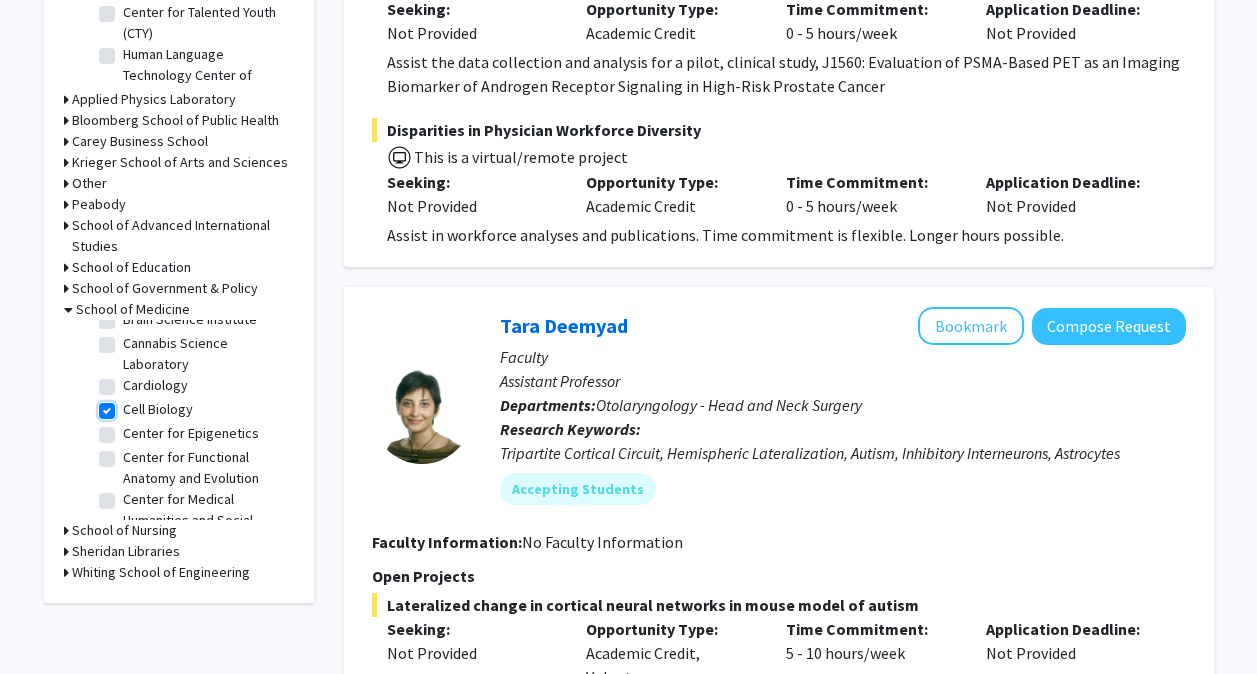 checkbox on "true" 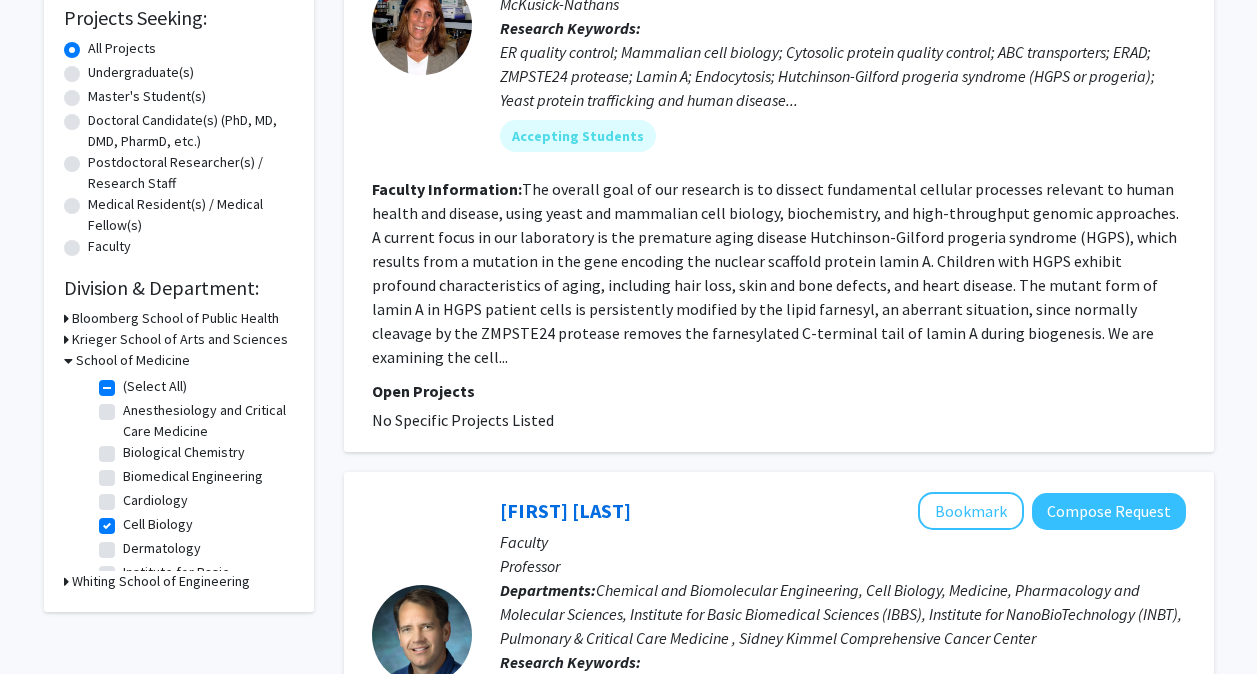 scroll, scrollTop: 341, scrollLeft: 0, axis: vertical 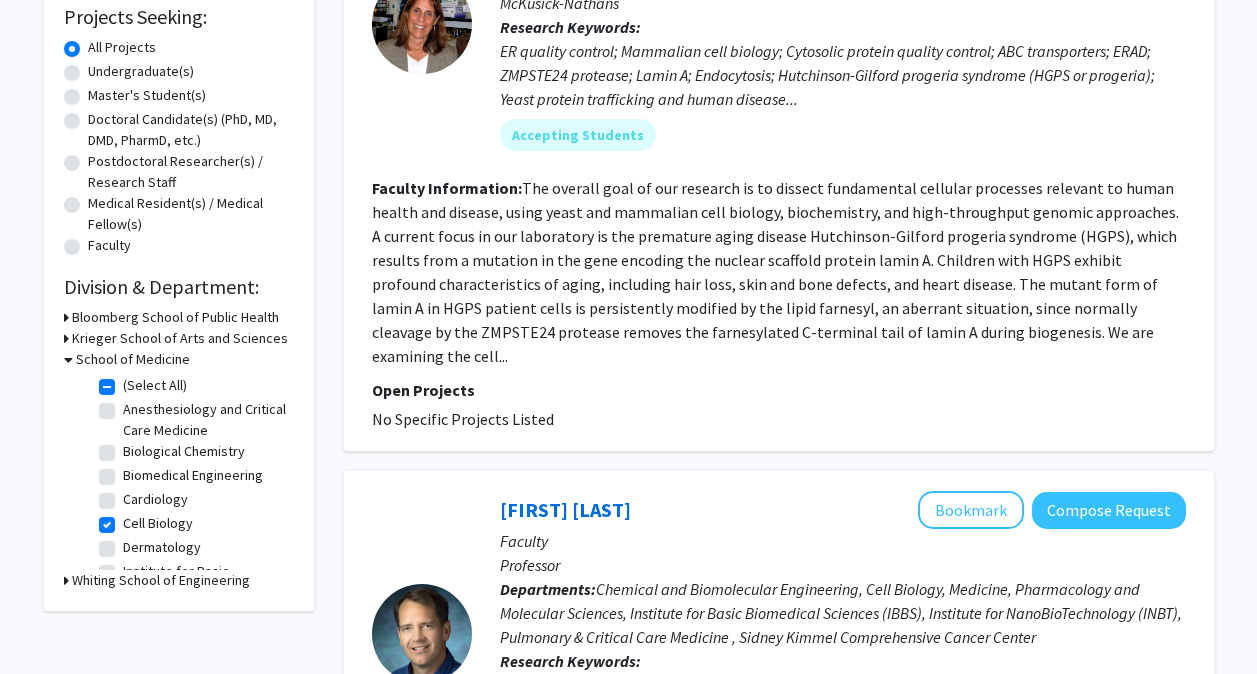 click on "(Select All)" 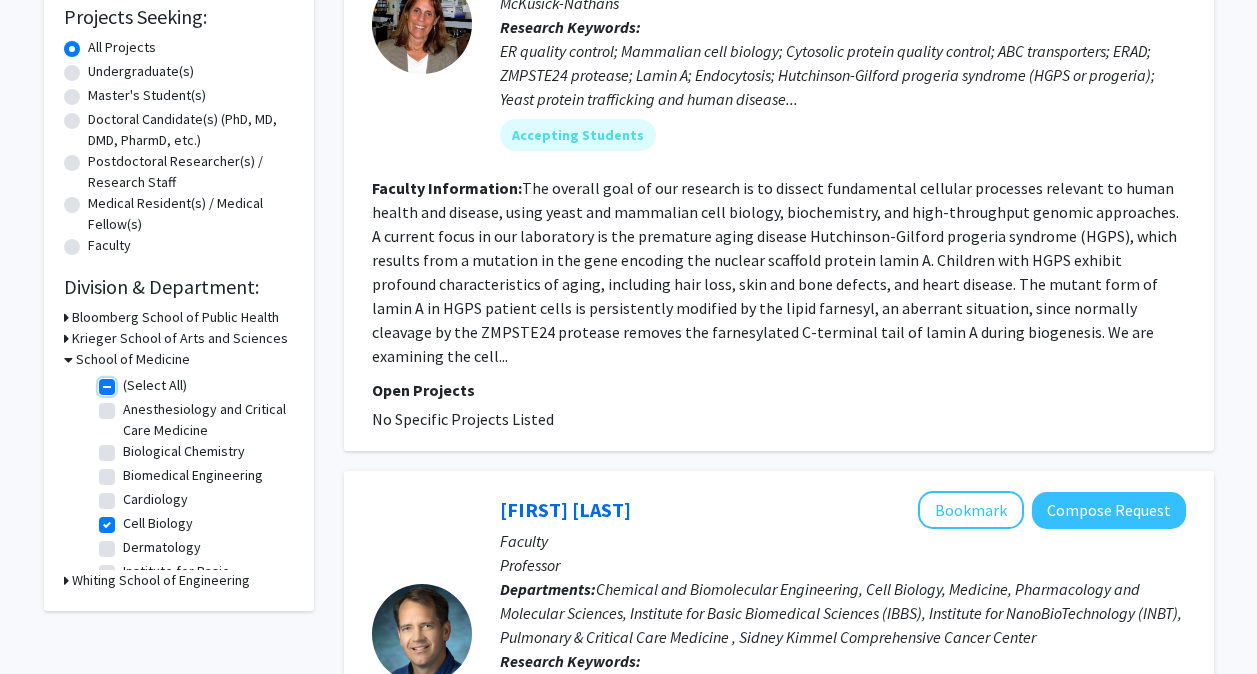 click on "(Select All)" at bounding box center (129, 381) 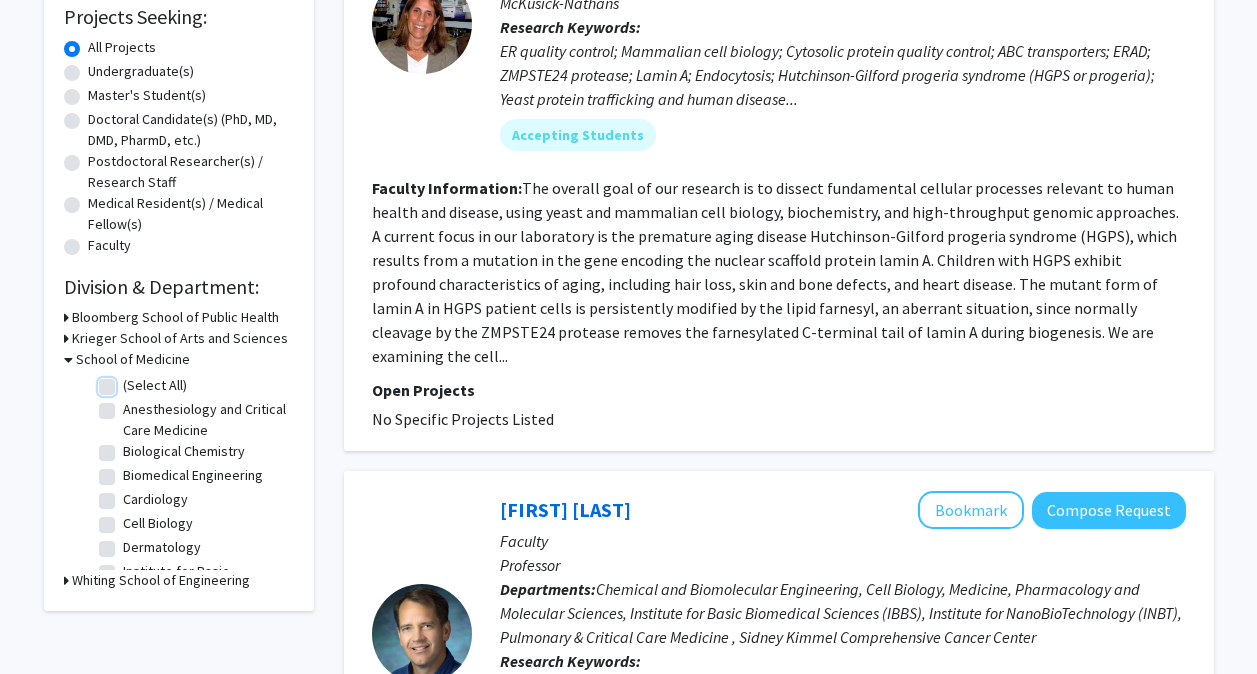 checkbox on "false" 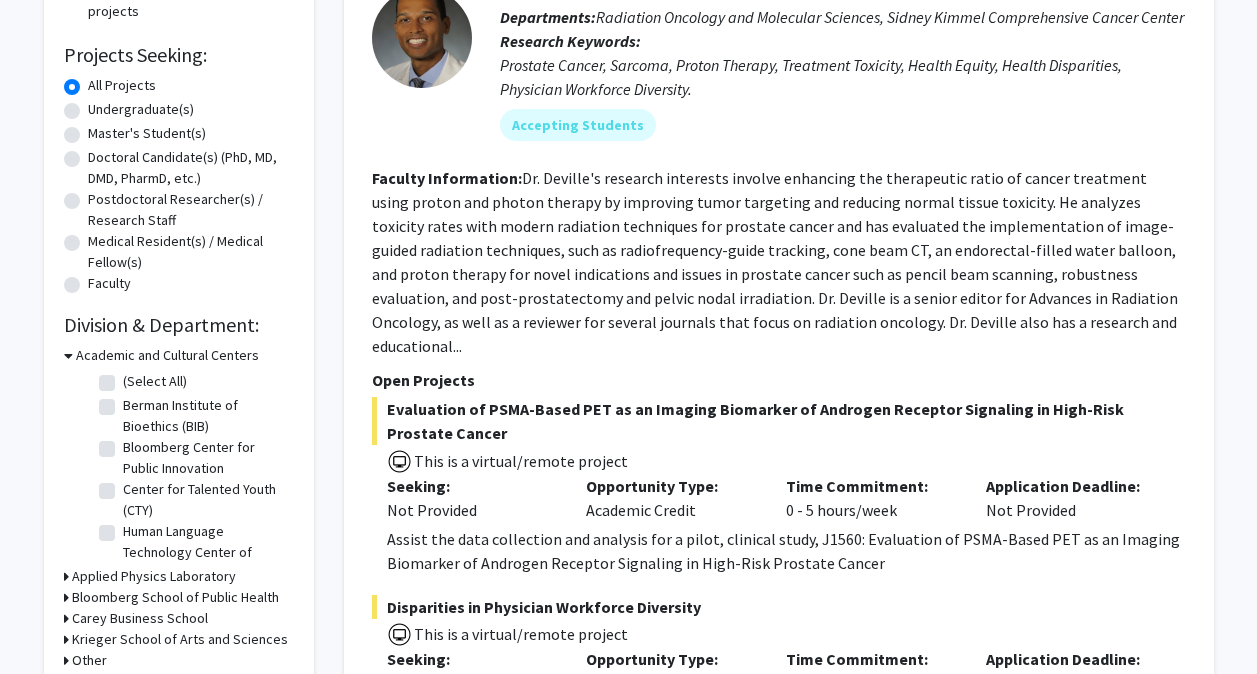 scroll, scrollTop: 317, scrollLeft: 0, axis: vertical 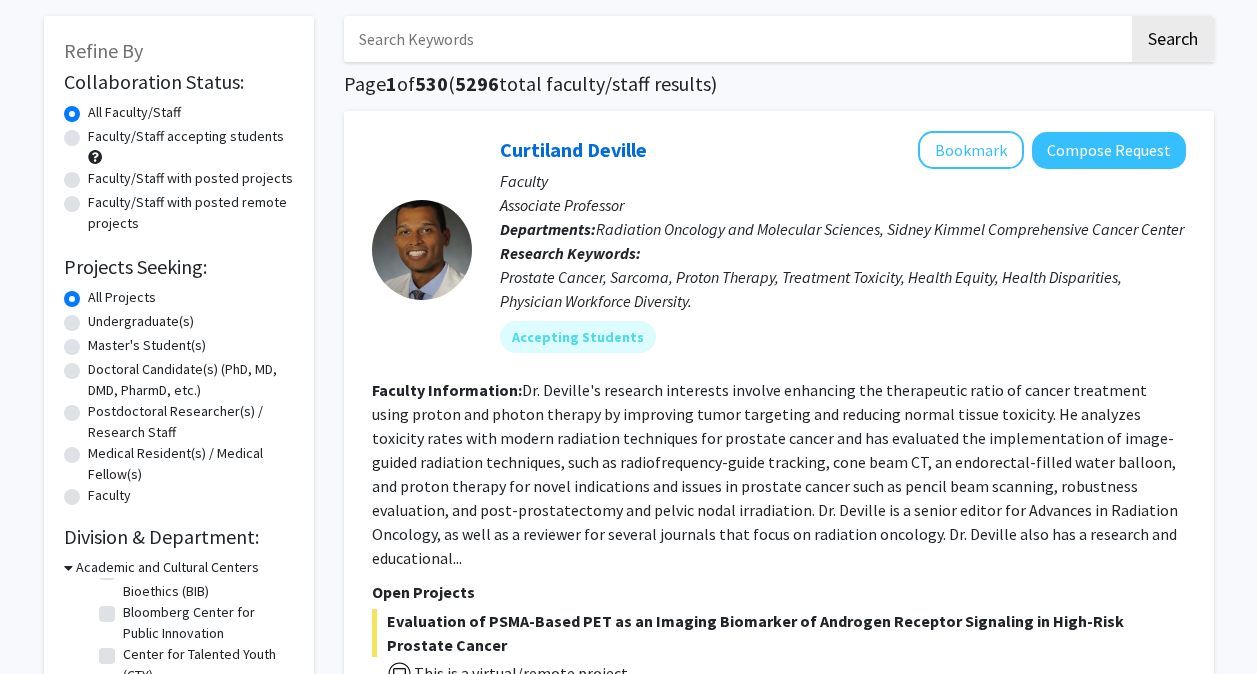click on "Faculty/Staff with posted projects" 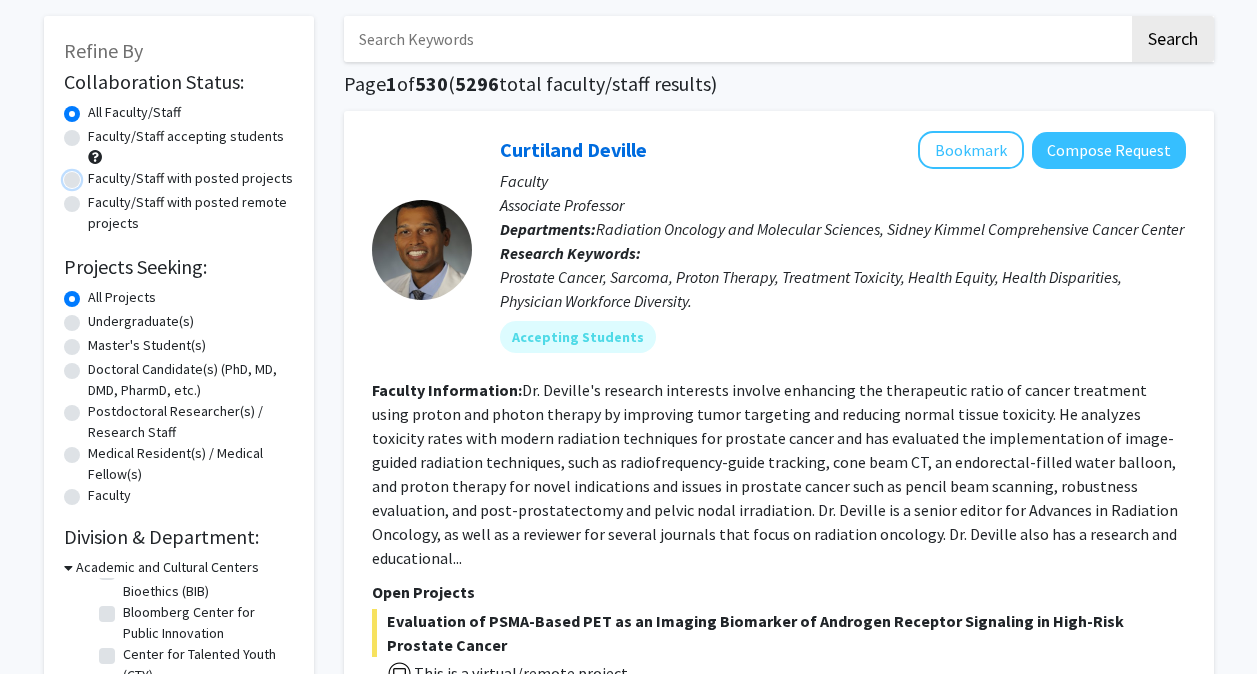 click on "Faculty/Staff with posted projects" at bounding box center (94, 174) 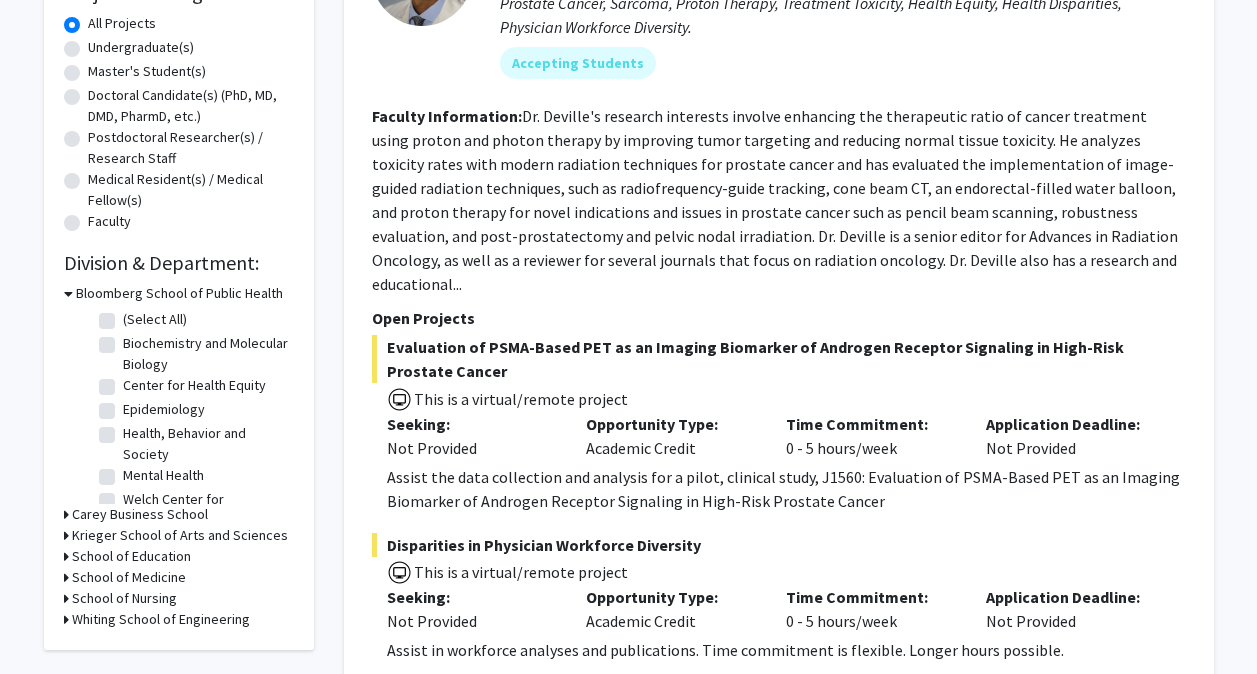 scroll, scrollTop: 366, scrollLeft: 0, axis: vertical 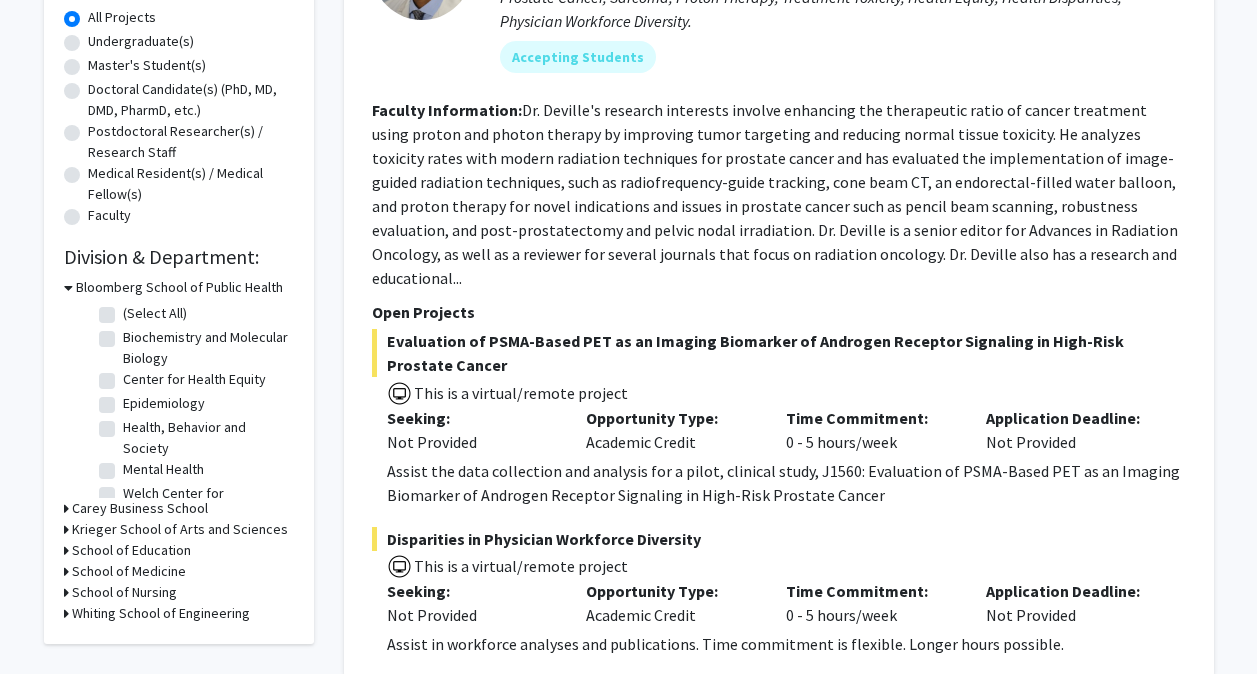 click 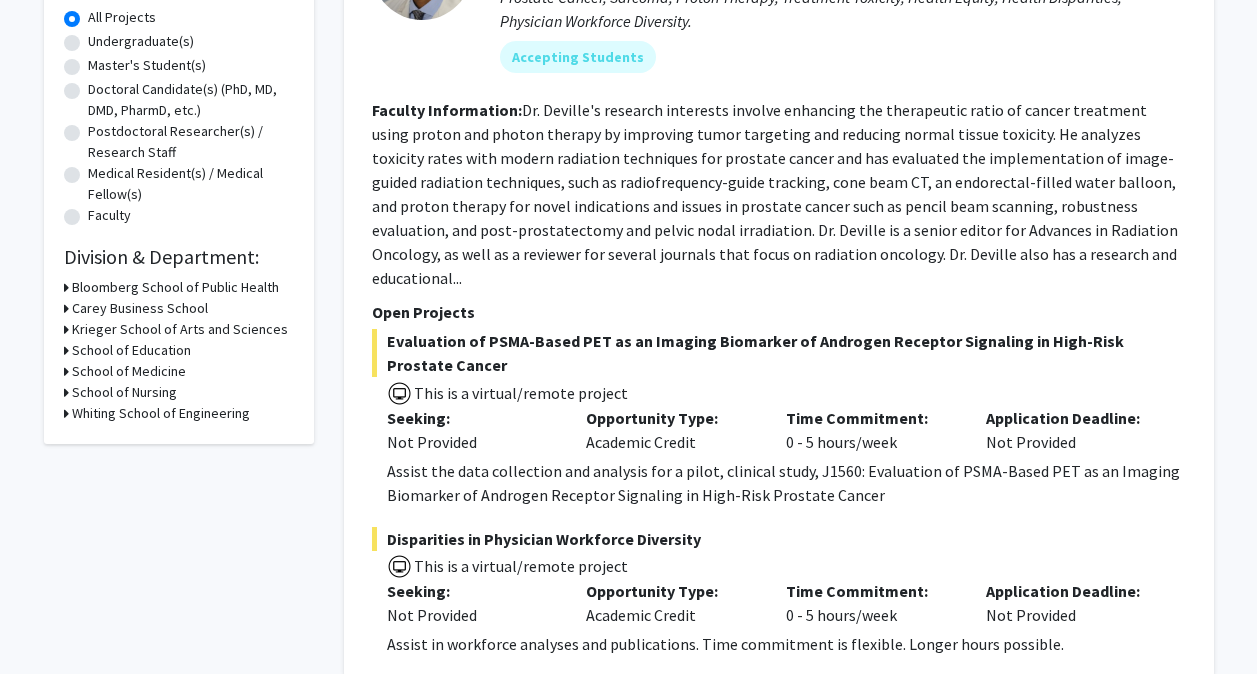 click 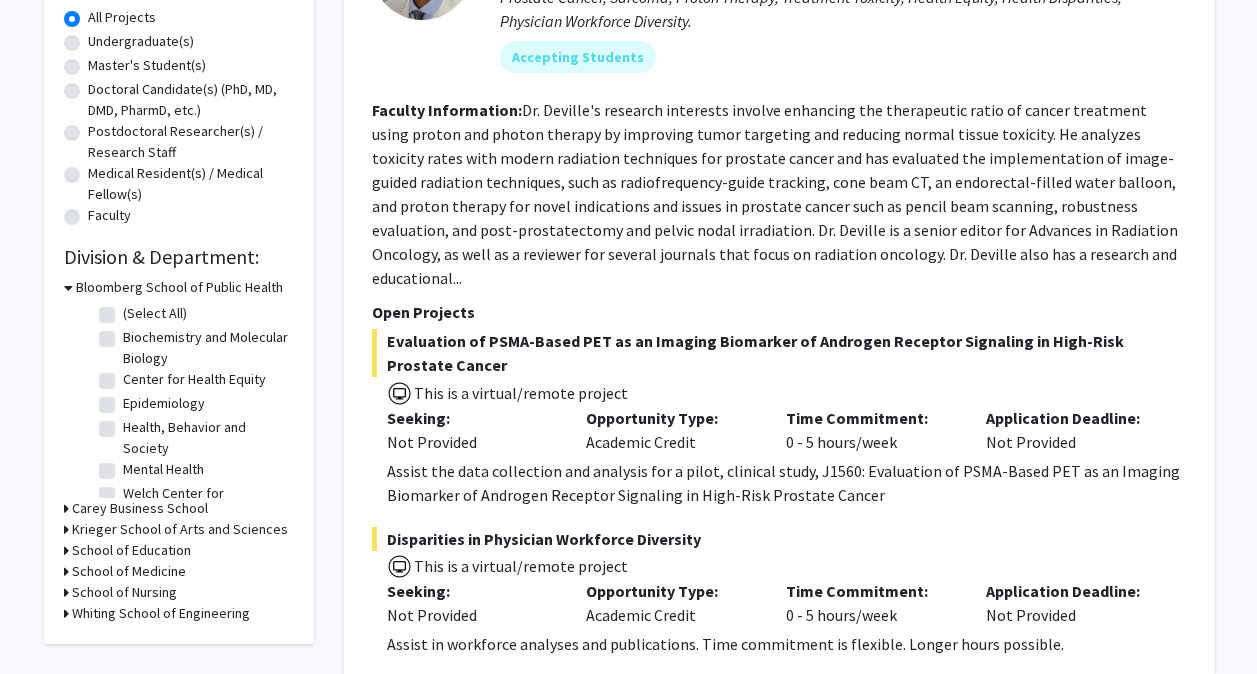 scroll, scrollTop: 74, scrollLeft: 0, axis: vertical 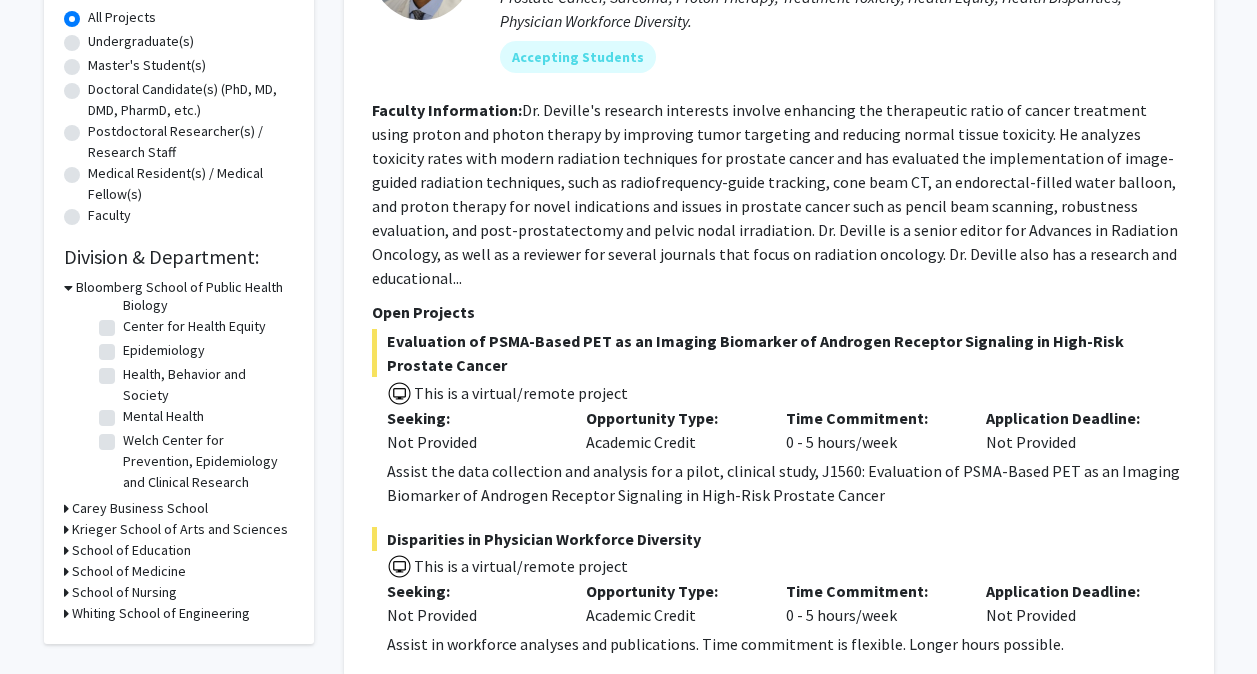 click on "Krieger School of Arts and Sciences" at bounding box center (180, 529) 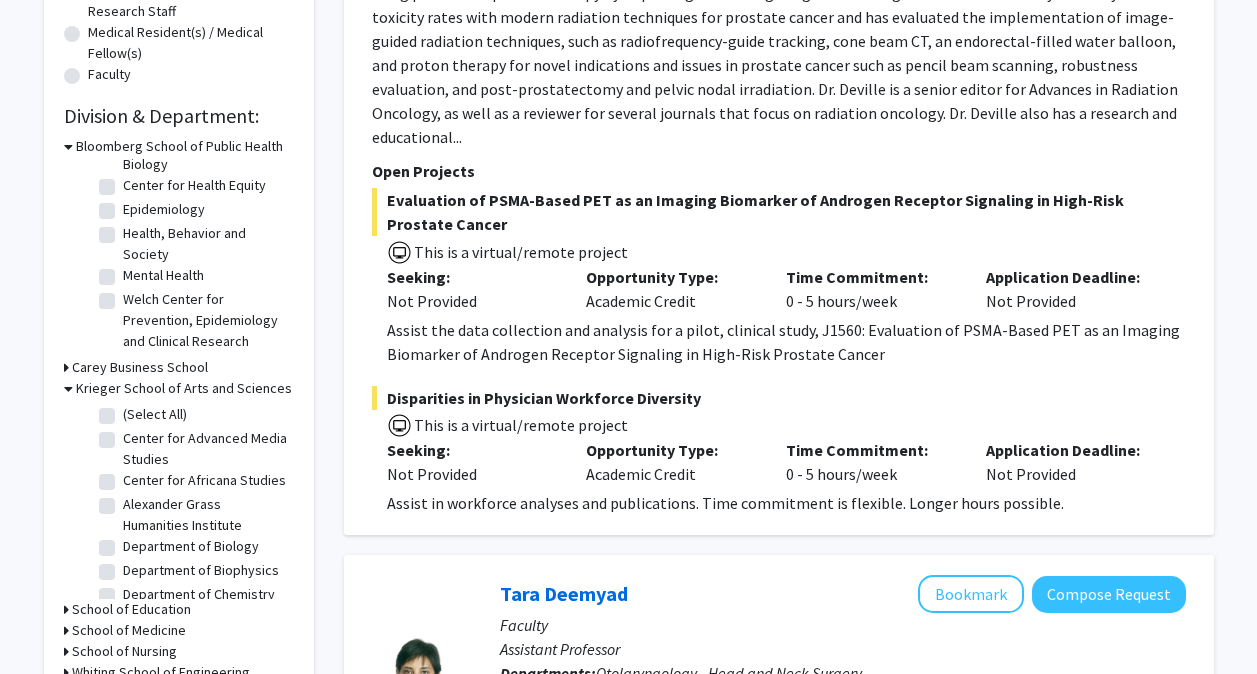 scroll, scrollTop: 548, scrollLeft: 0, axis: vertical 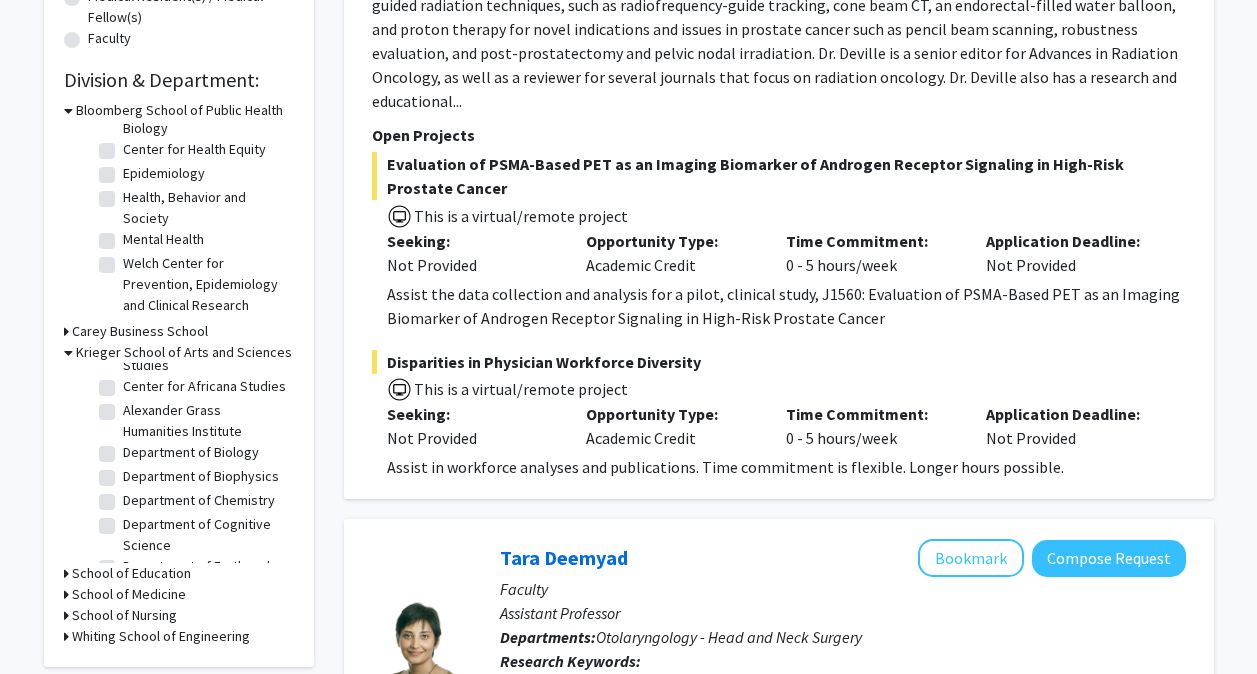 click on "Department of Biology" 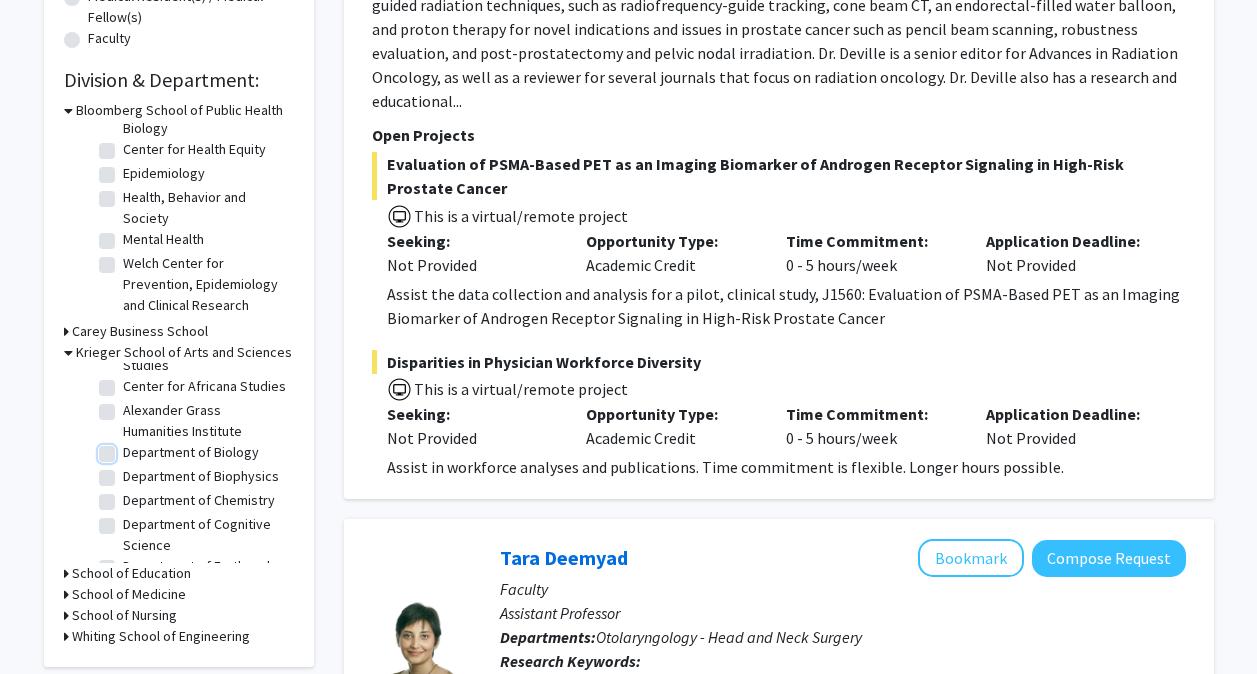 click on "Department of Biology" at bounding box center [129, 448] 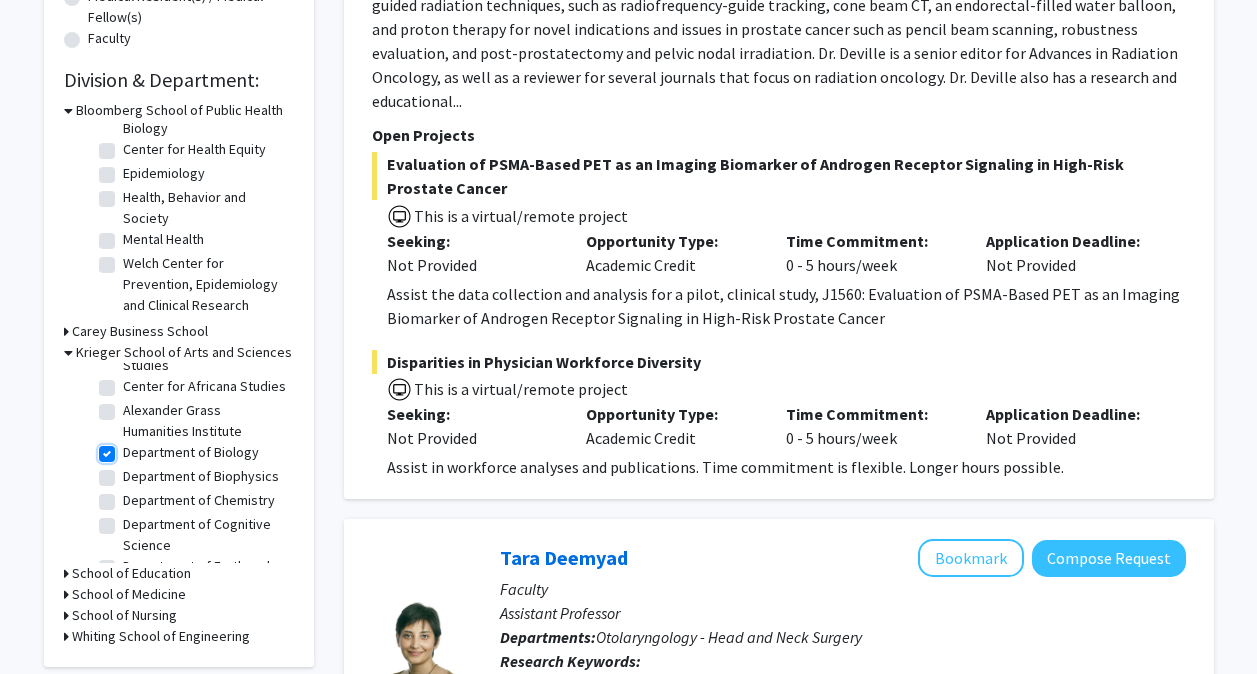 checkbox on "true" 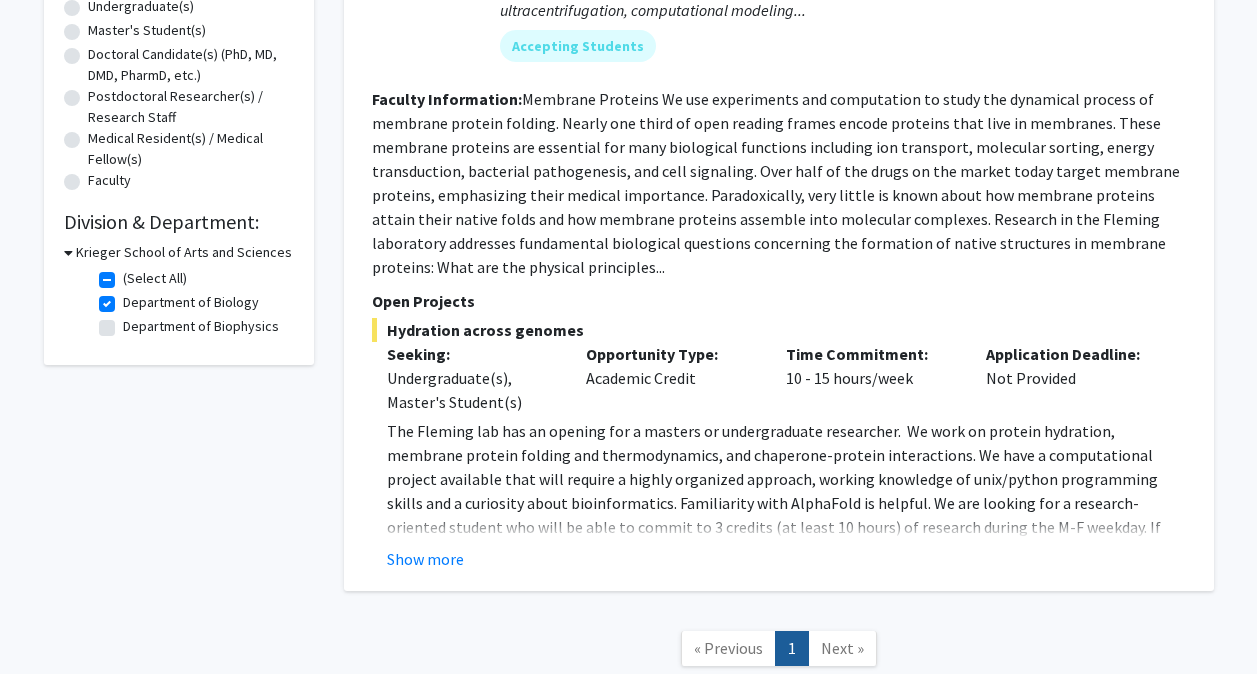 scroll, scrollTop: 544, scrollLeft: 0, axis: vertical 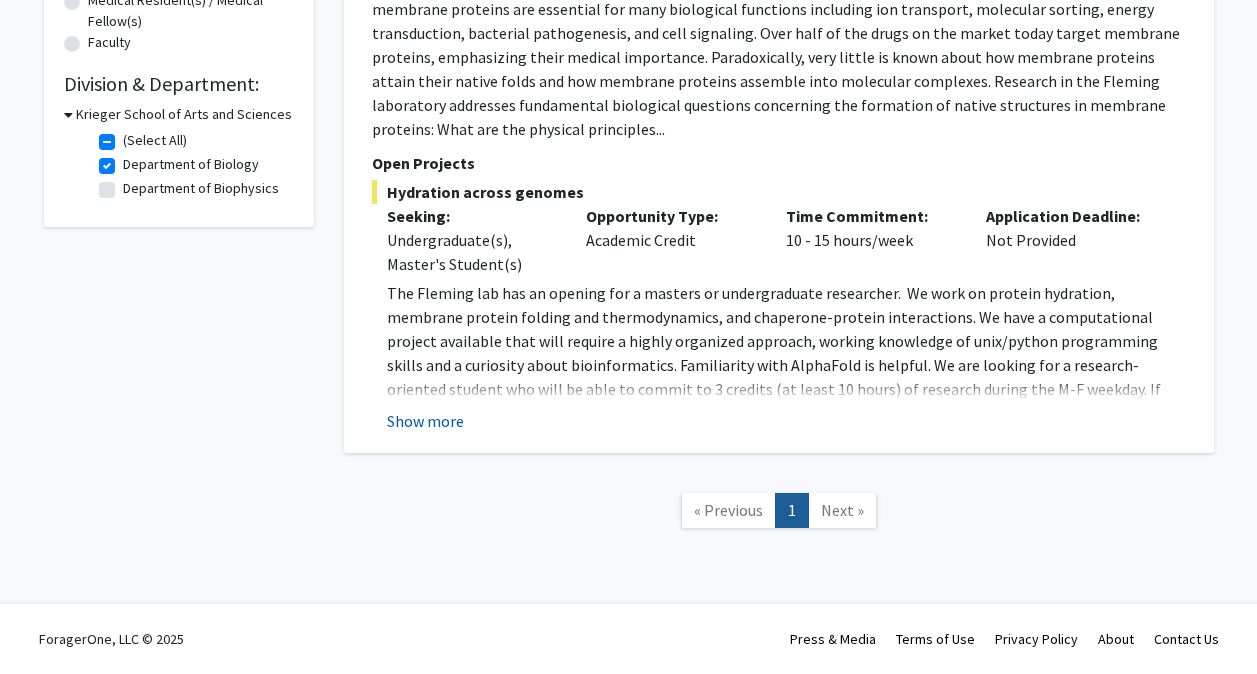 click on "Show more" 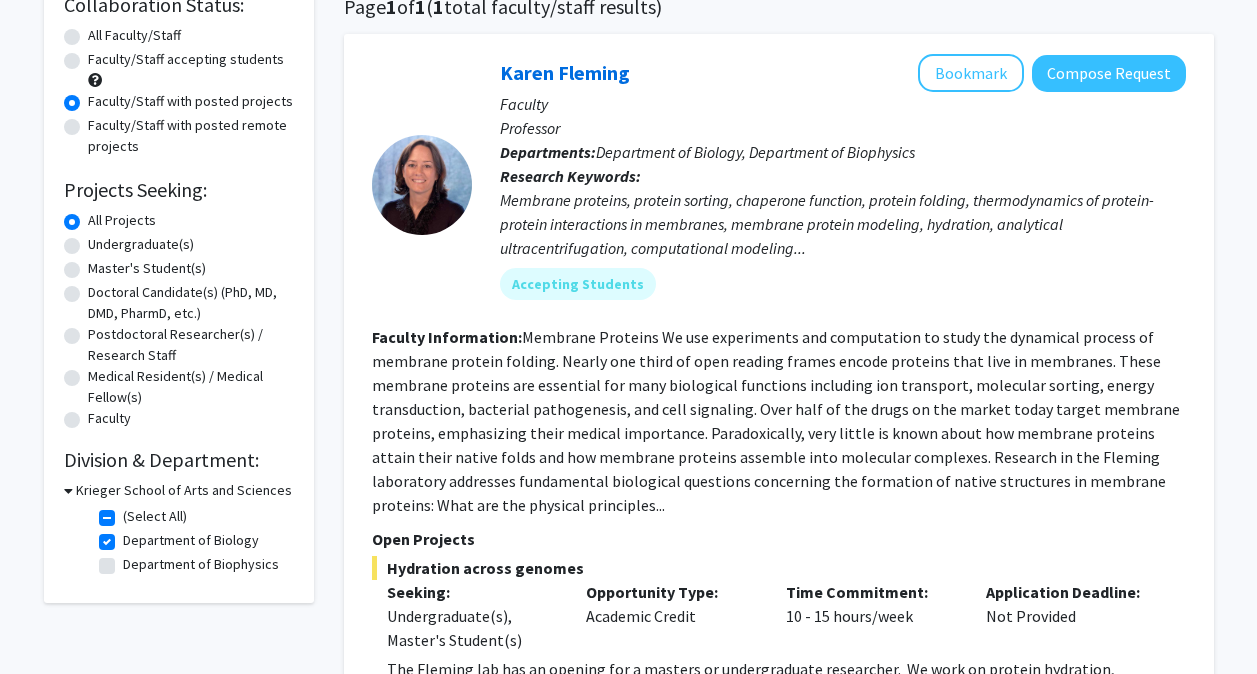 scroll, scrollTop: 136, scrollLeft: 0, axis: vertical 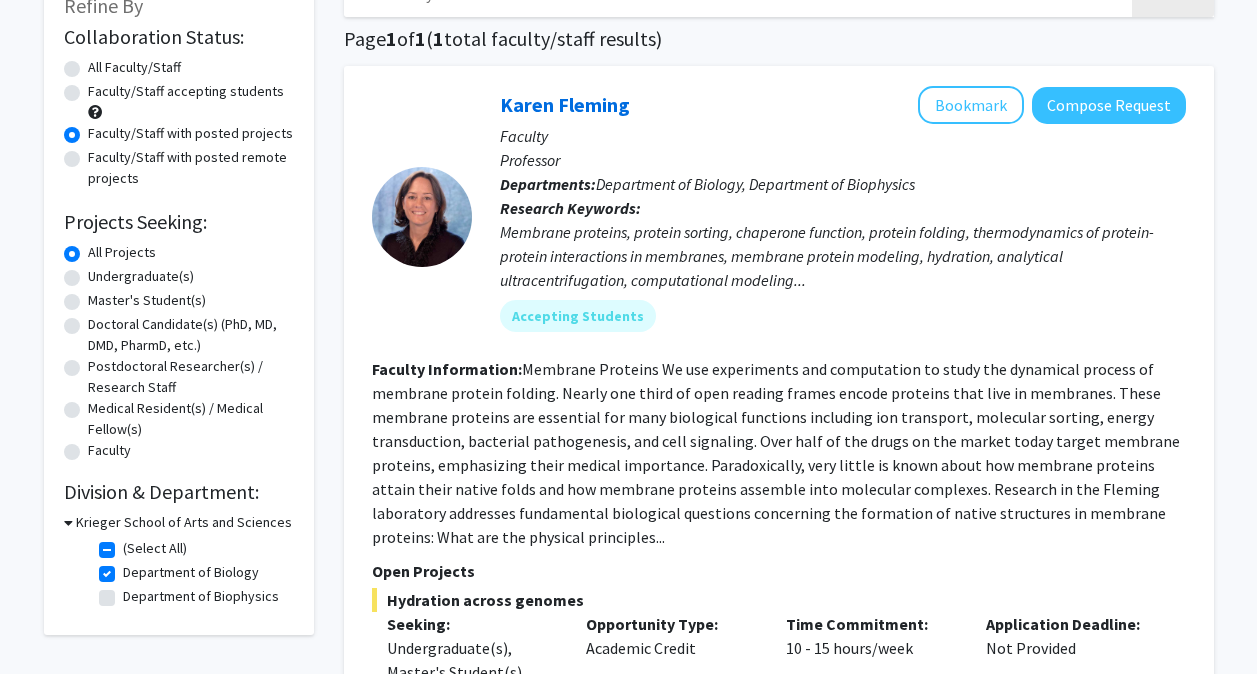 click on "(Select All)" 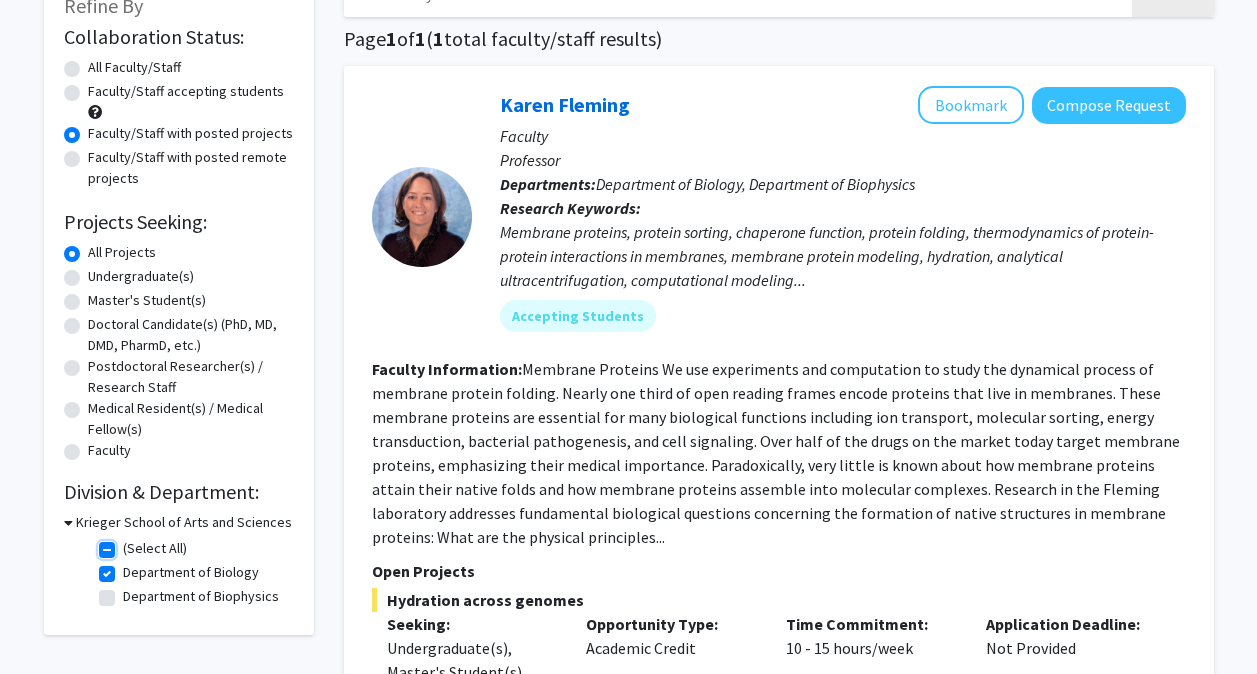 click on "(Select All)" at bounding box center (129, 544) 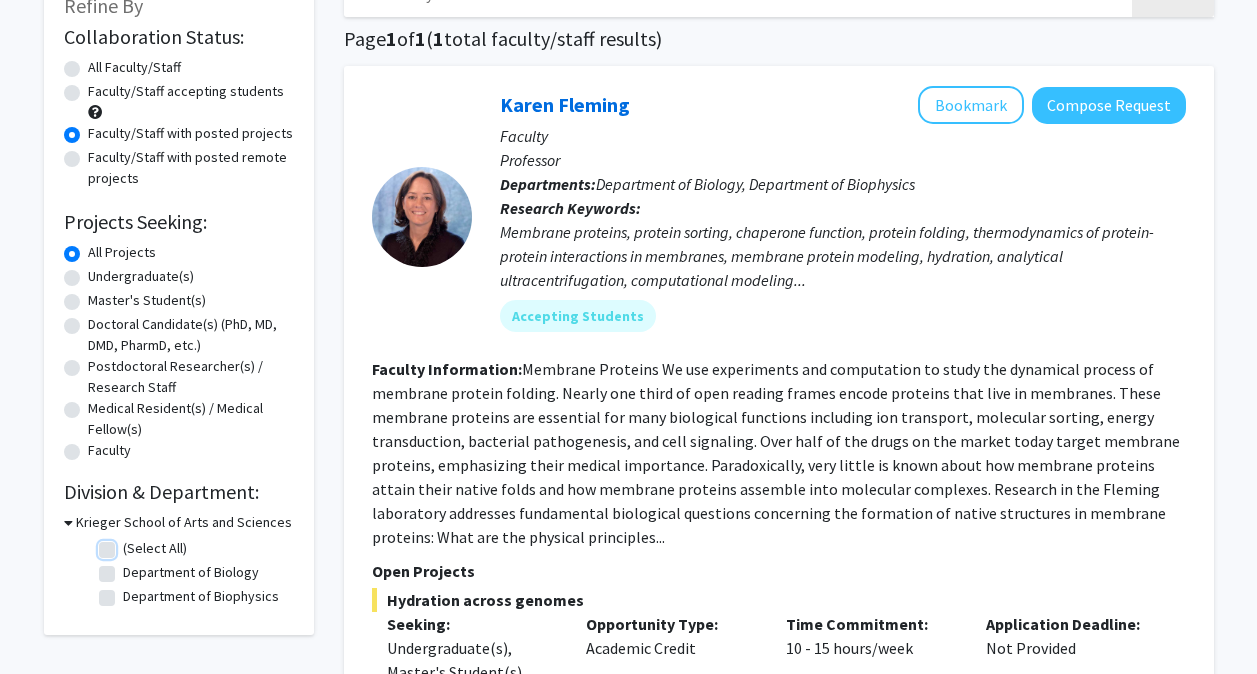 checkbox on "false" 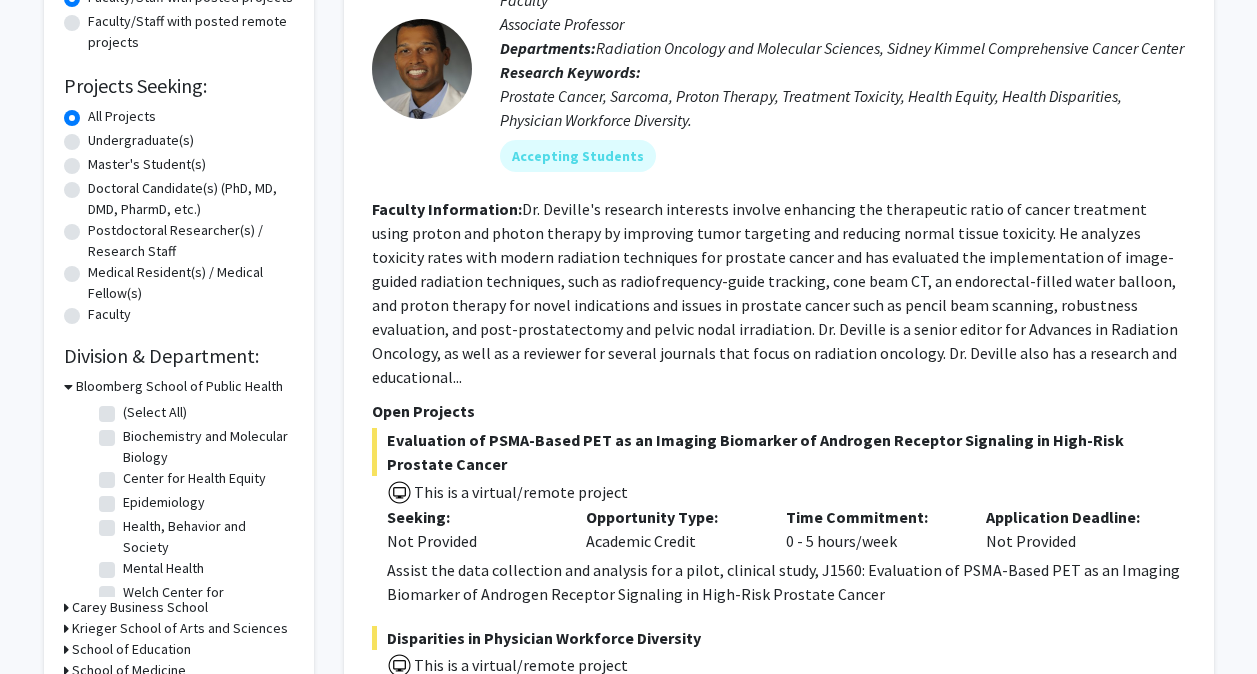 scroll, scrollTop: 273, scrollLeft: 0, axis: vertical 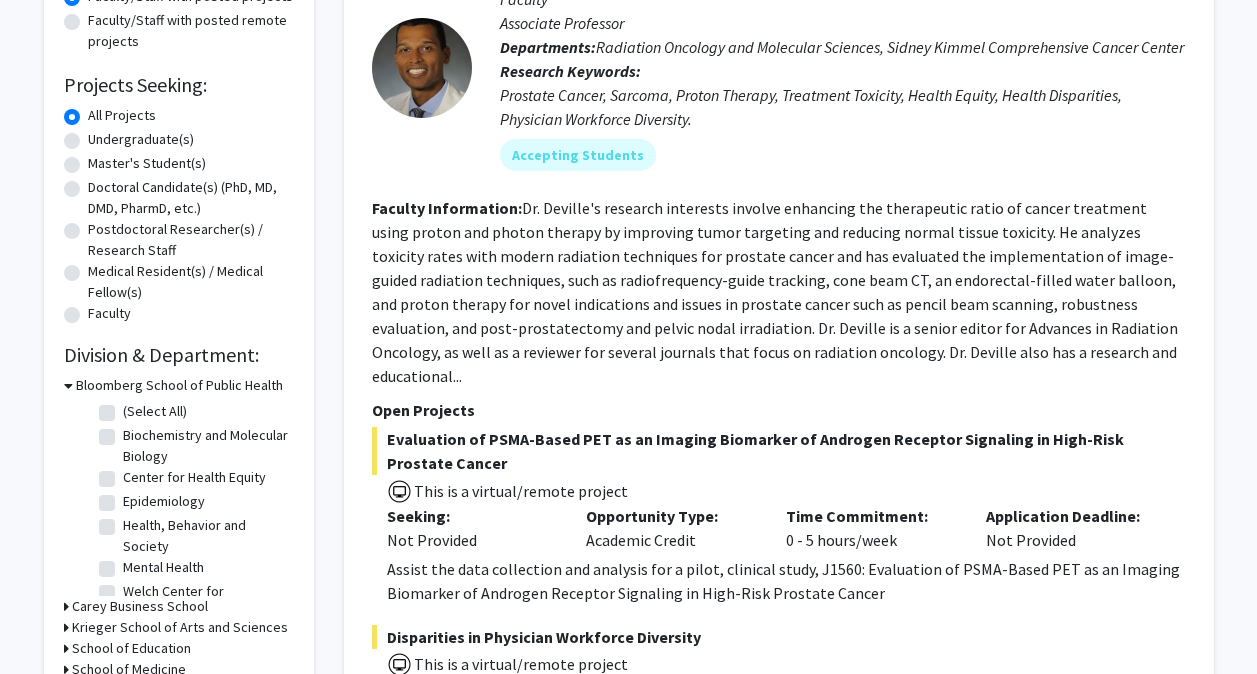 click on "Biochemistry and Molecular Biology" 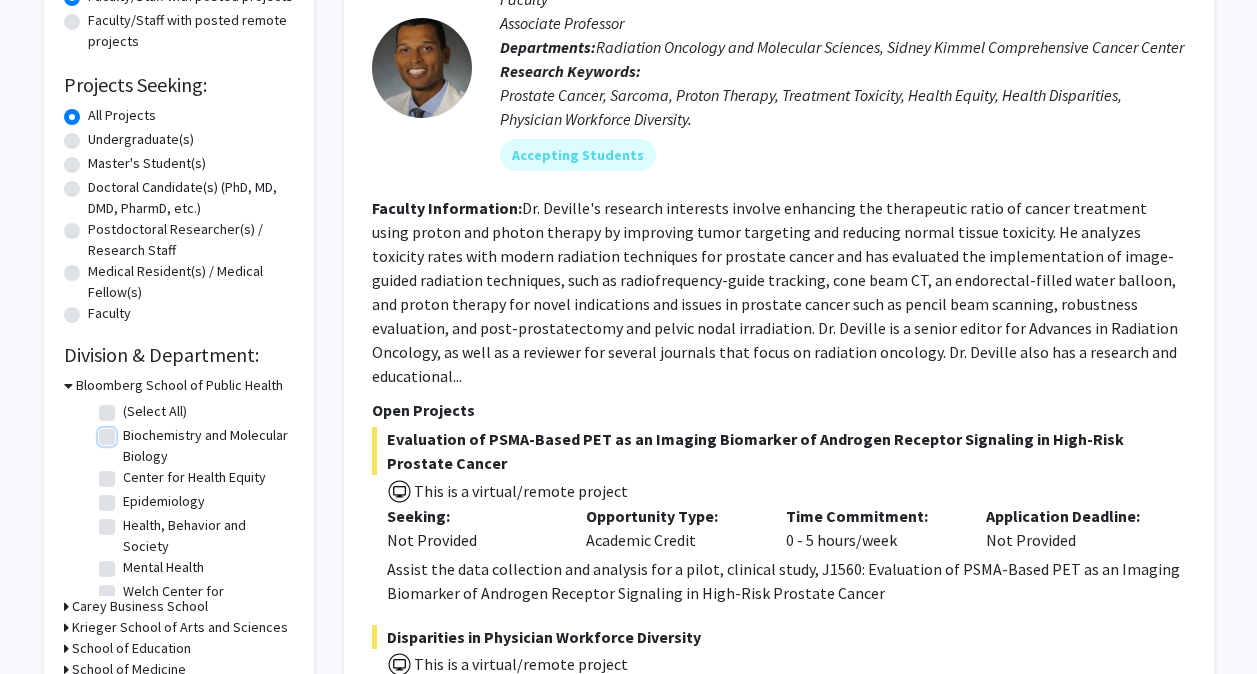 click on "Biochemistry and Molecular Biology" at bounding box center [129, 431] 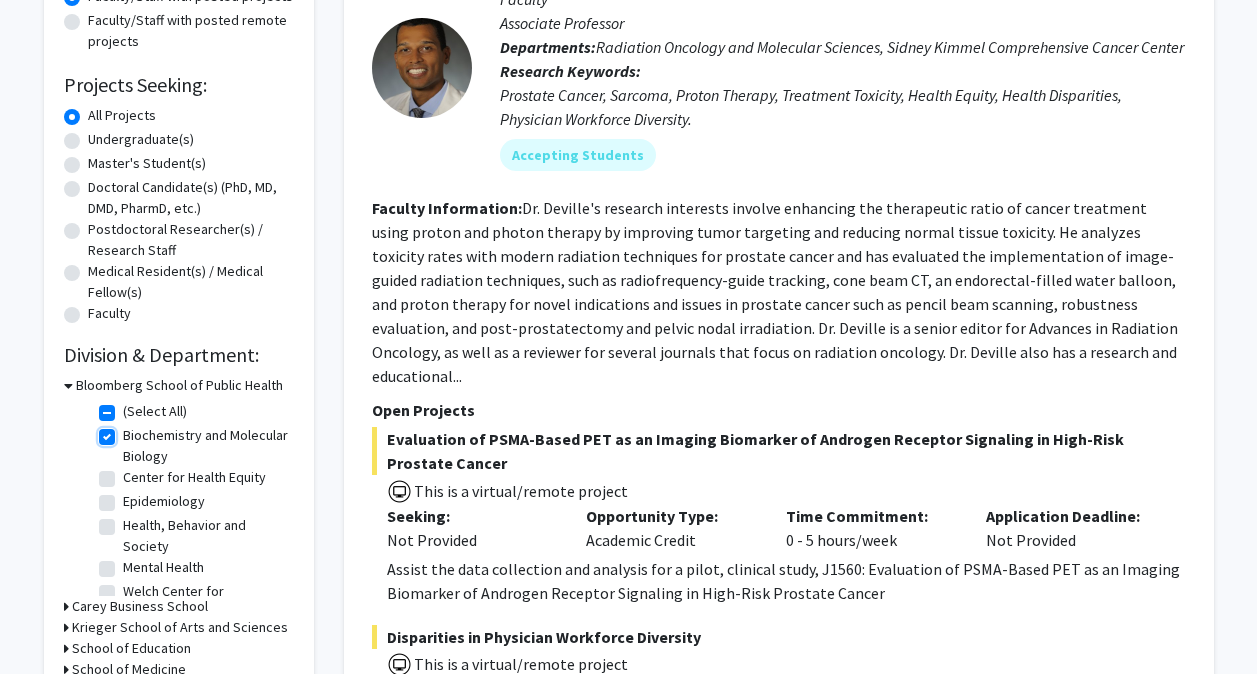checkbox on "true" 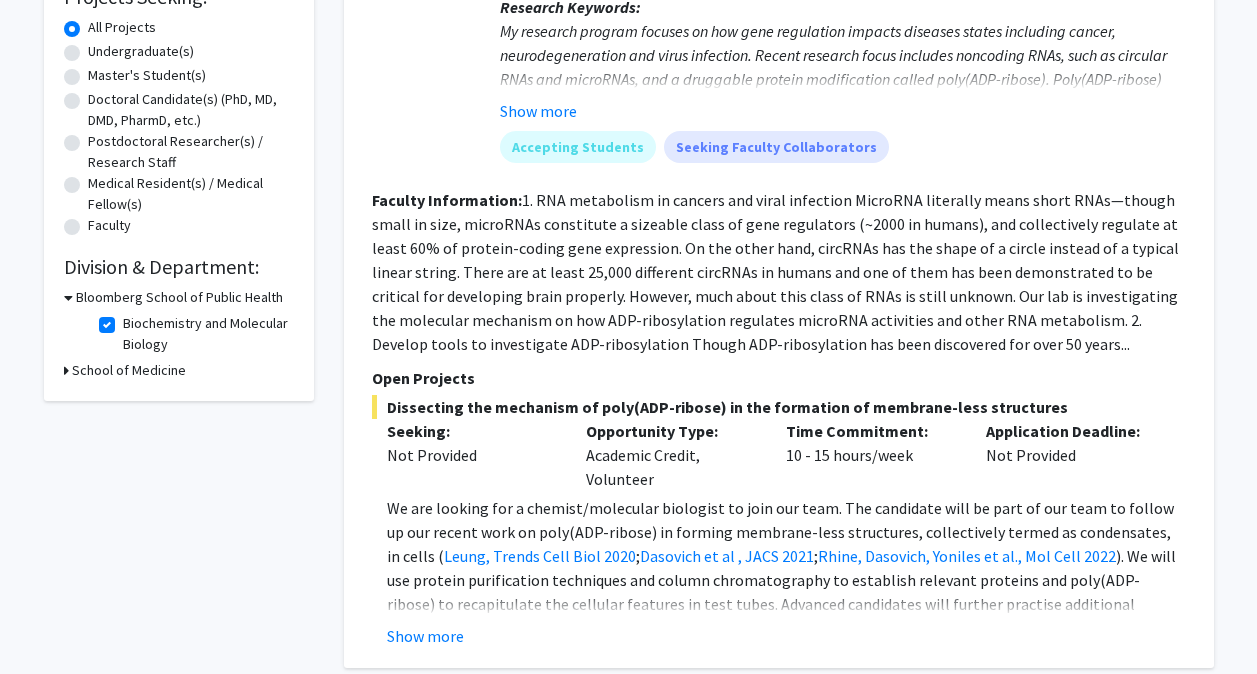 scroll, scrollTop: 363, scrollLeft: 0, axis: vertical 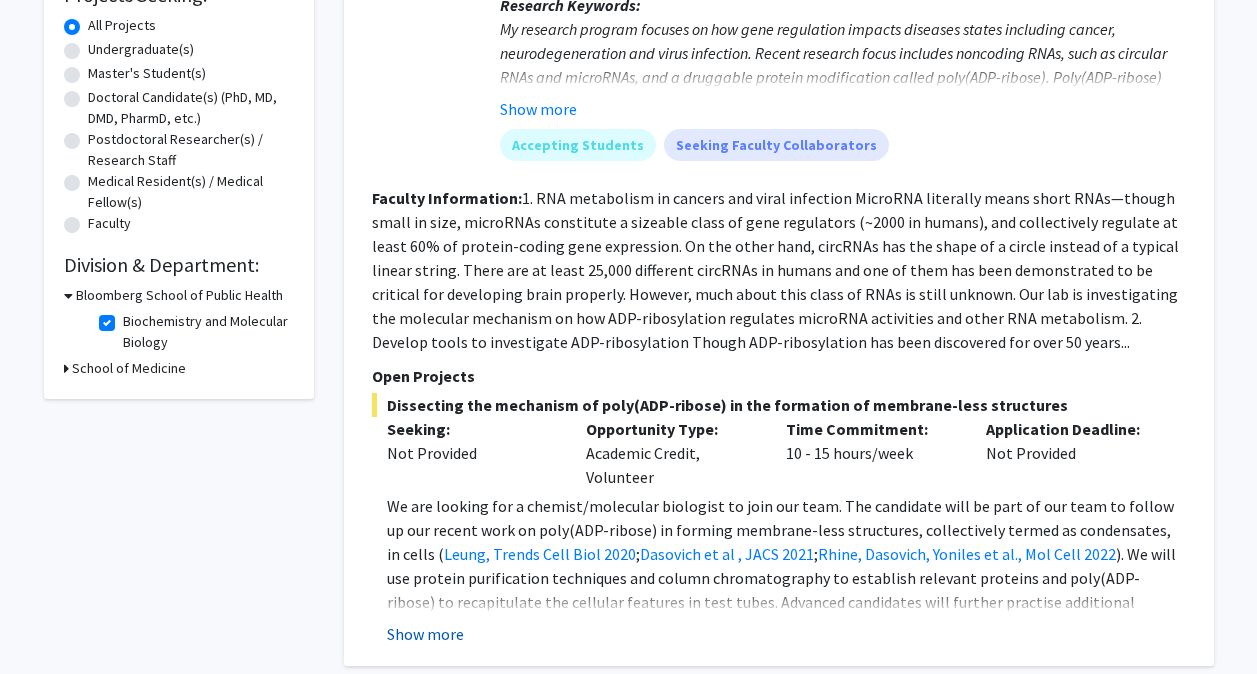 click on "Show more" 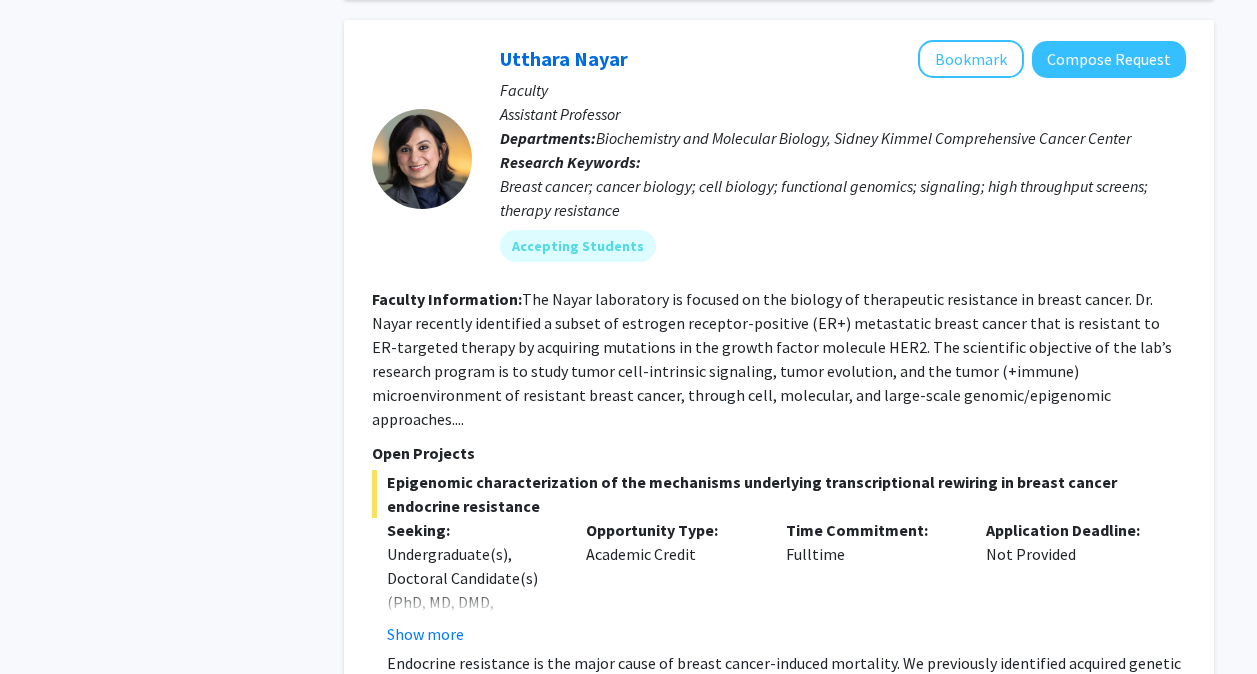 scroll, scrollTop: 1133, scrollLeft: 0, axis: vertical 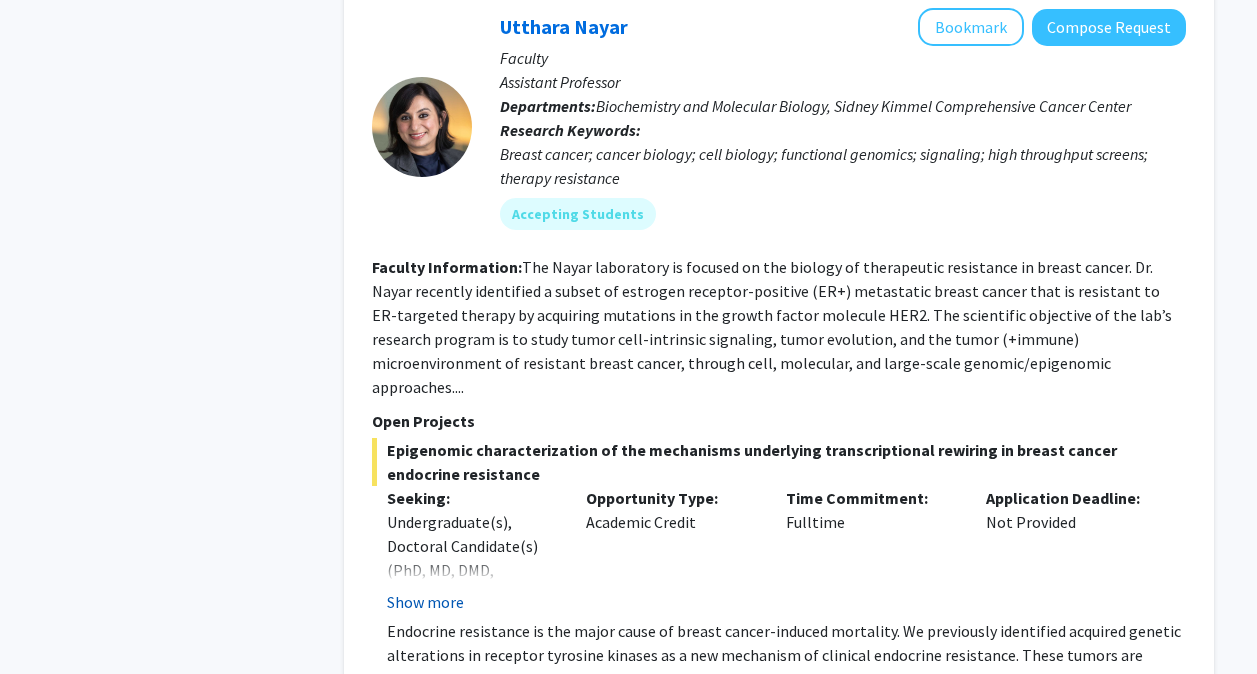 click on "Show more" 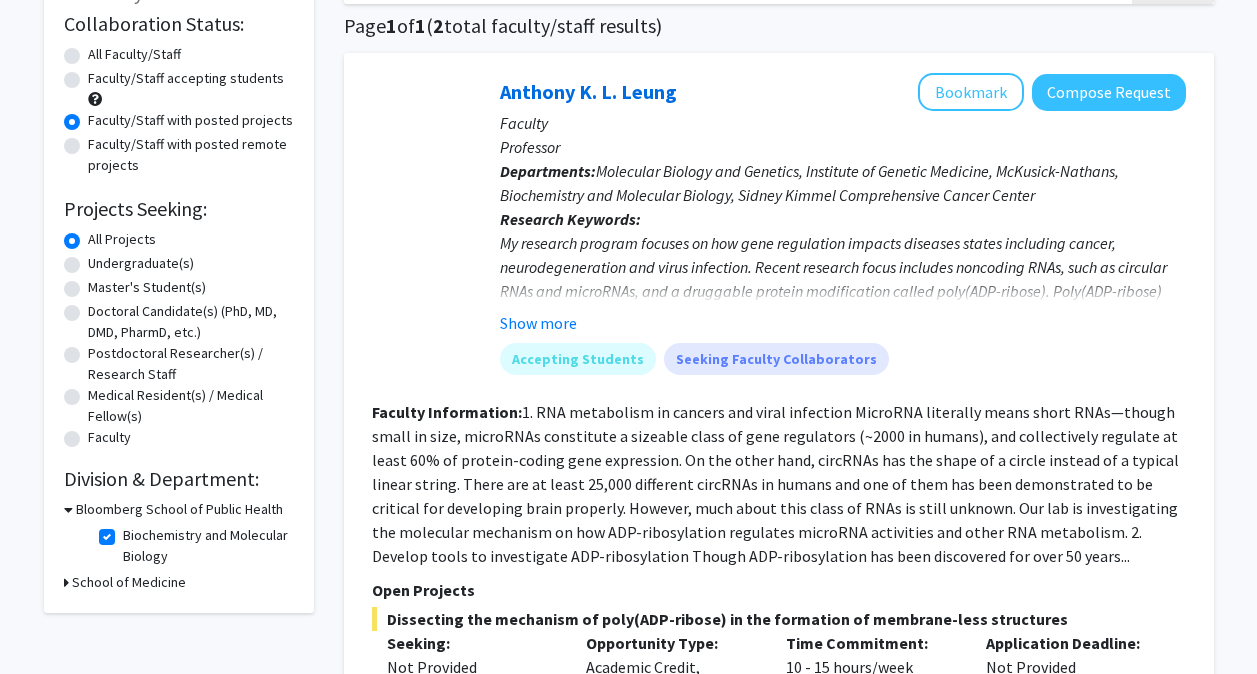 scroll, scrollTop: 150, scrollLeft: 0, axis: vertical 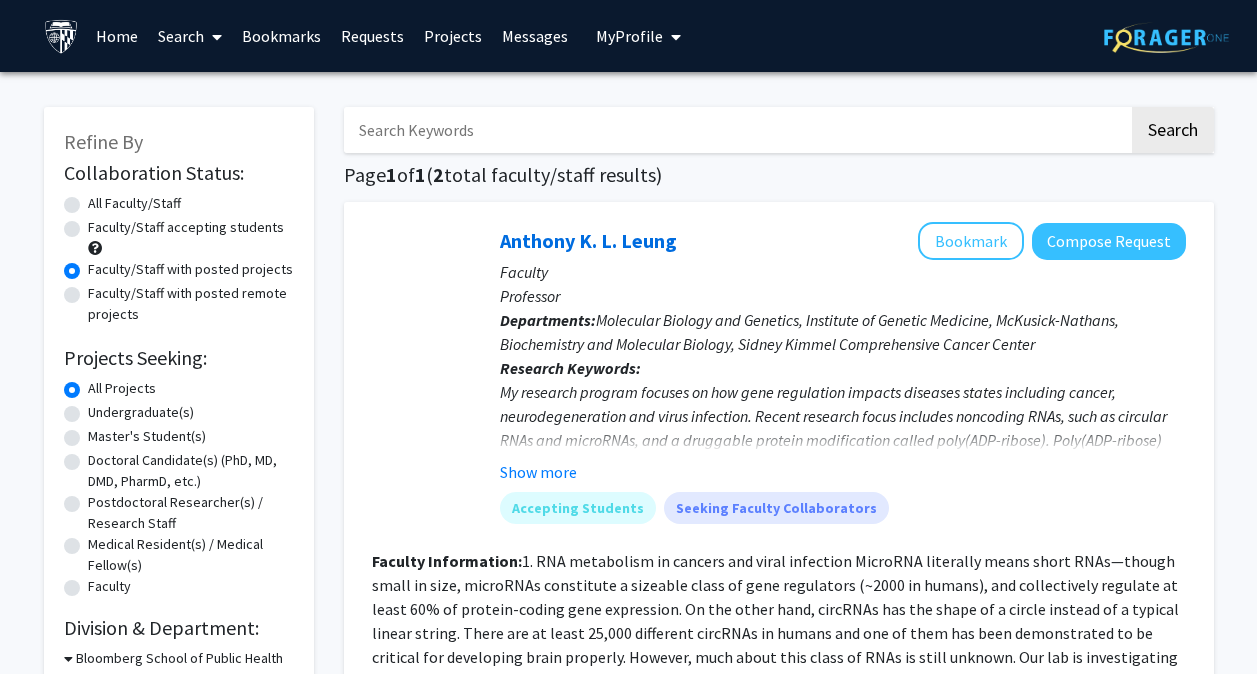 click on "Bookmarks" at bounding box center [281, 36] 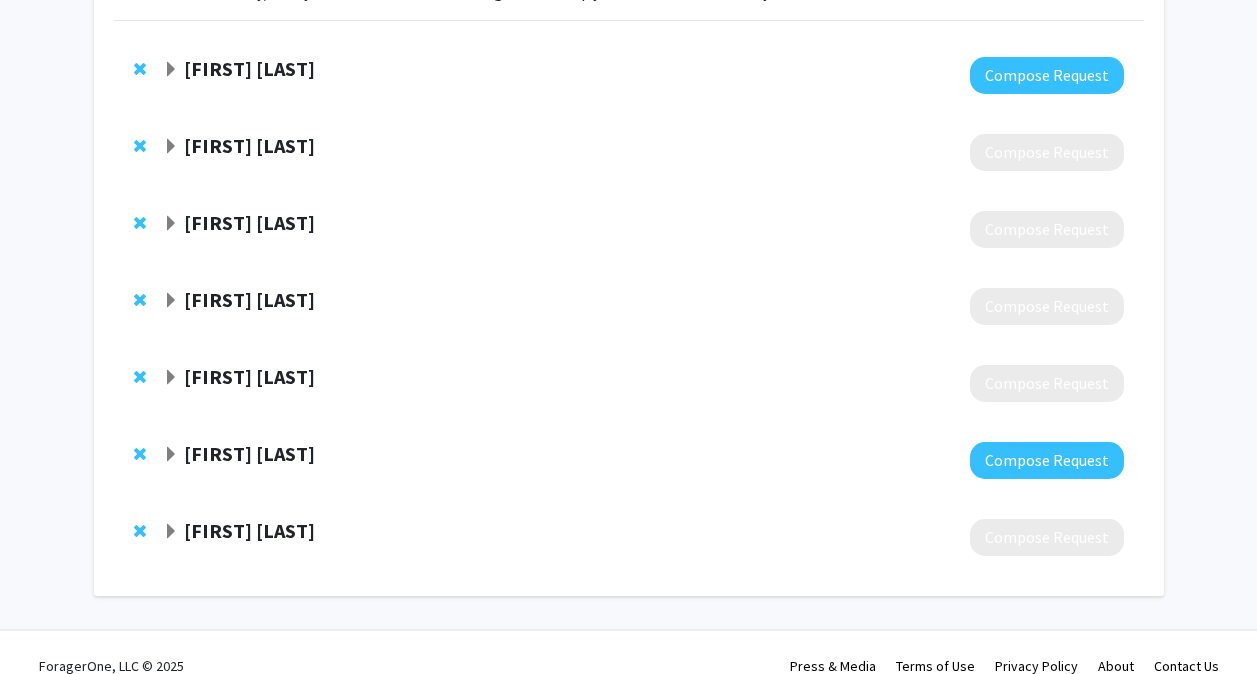 scroll, scrollTop: 211, scrollLeft: 0, axis: vertical 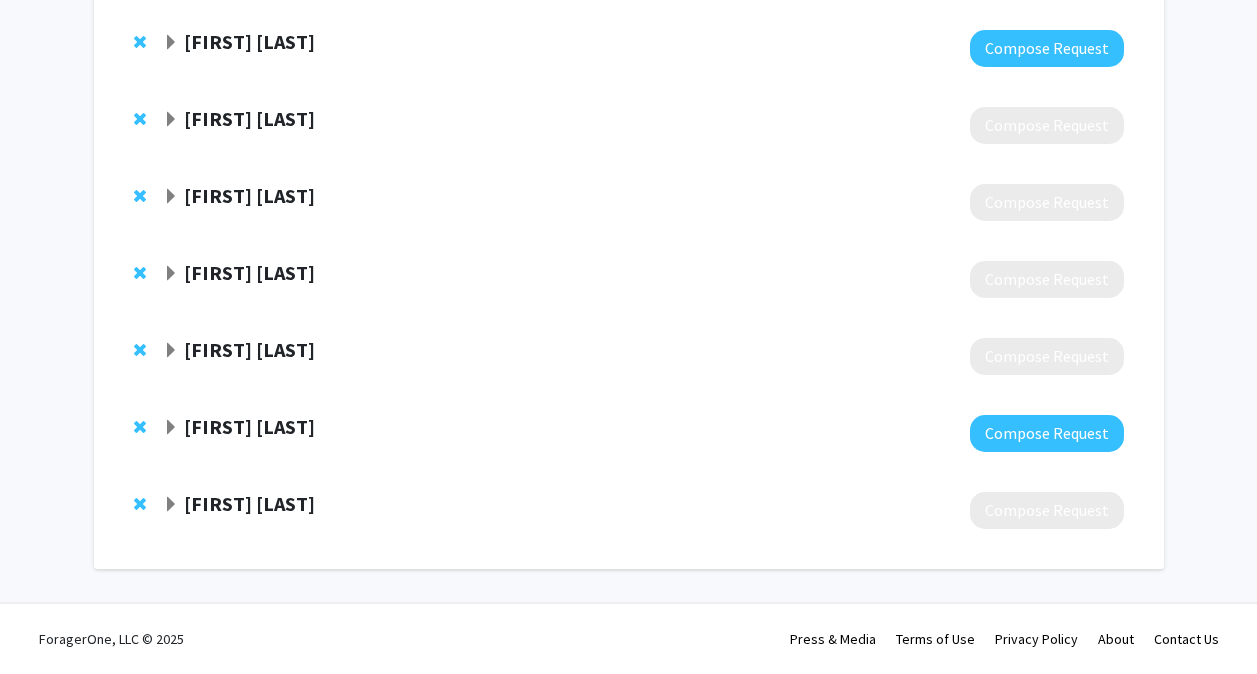 click on "[FIRST] [LAST]" 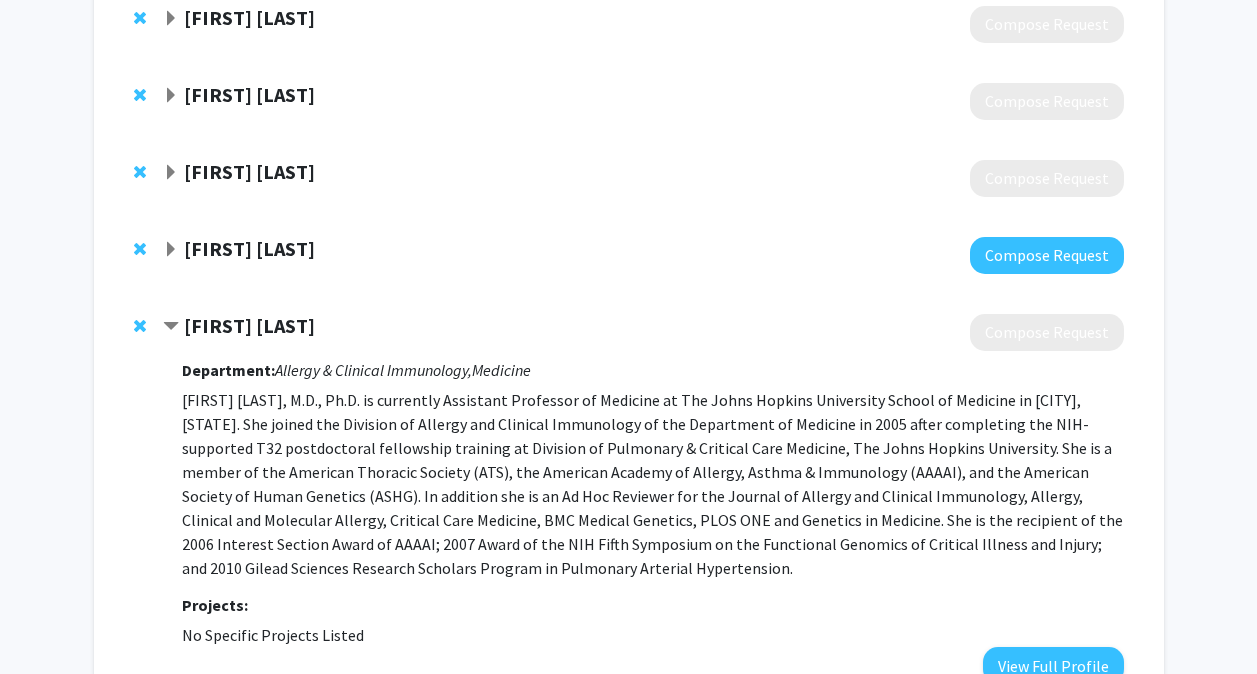 scroll, scrollTop: 380, scrollLeft: 0, axis: vertical 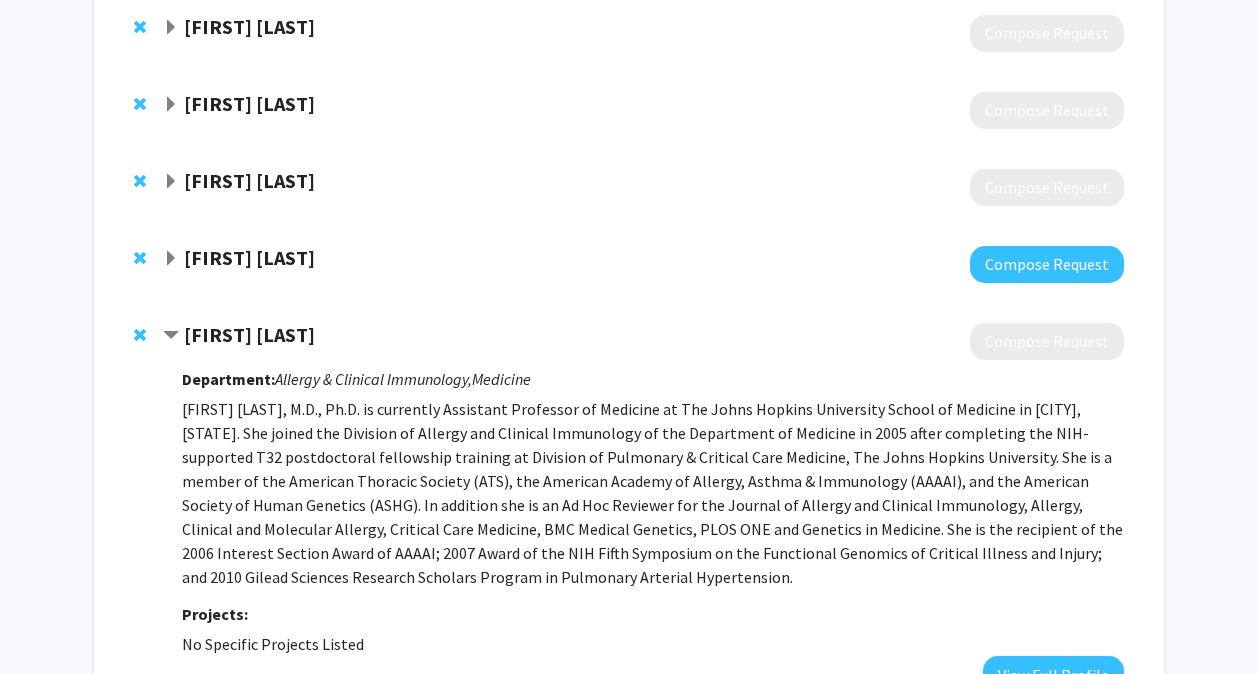 click on "[FIRST] [LAST]" 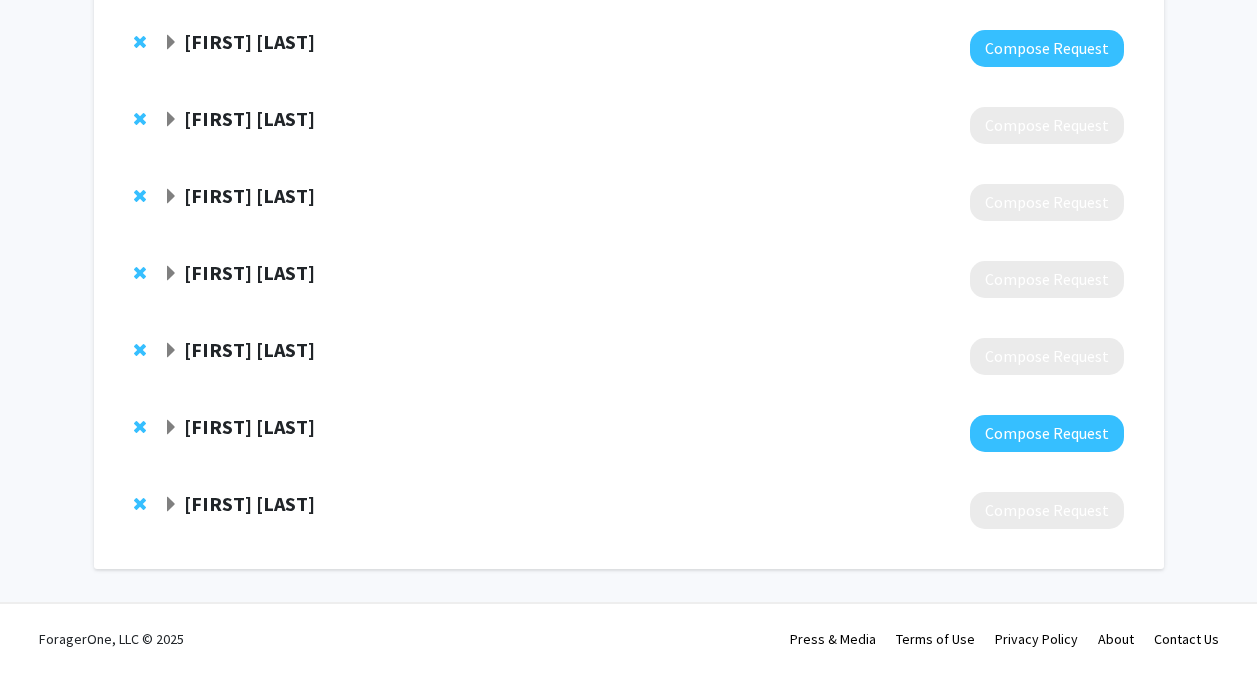 click on "[FIRST] [LAST]" 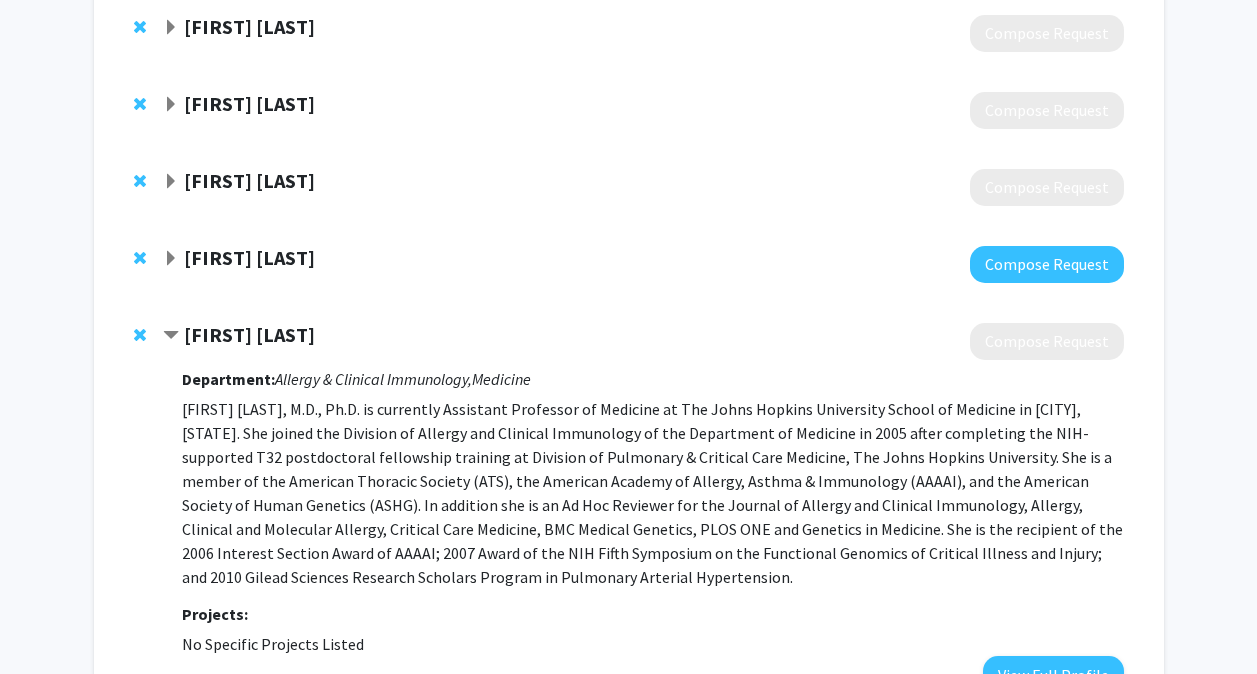 scroll, scrollTop: 445, scrollLeft: 0, axis: vertical 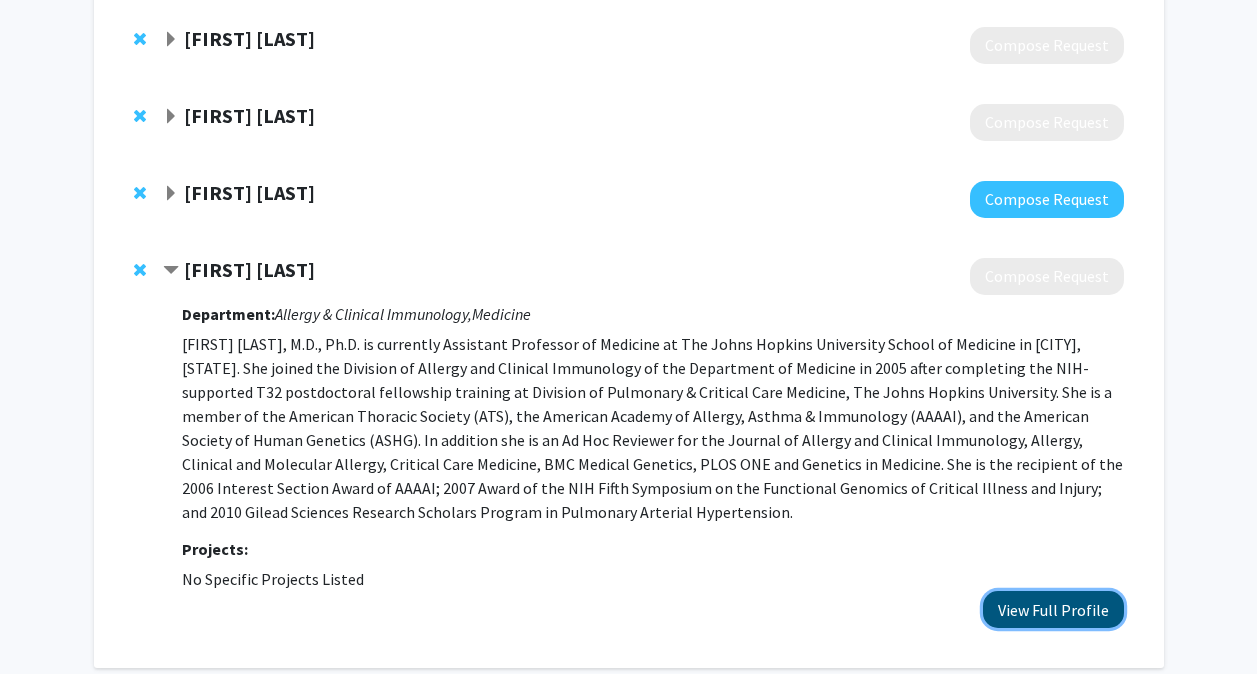 click on "View Full Profile" at bounding box center (1053, 609) 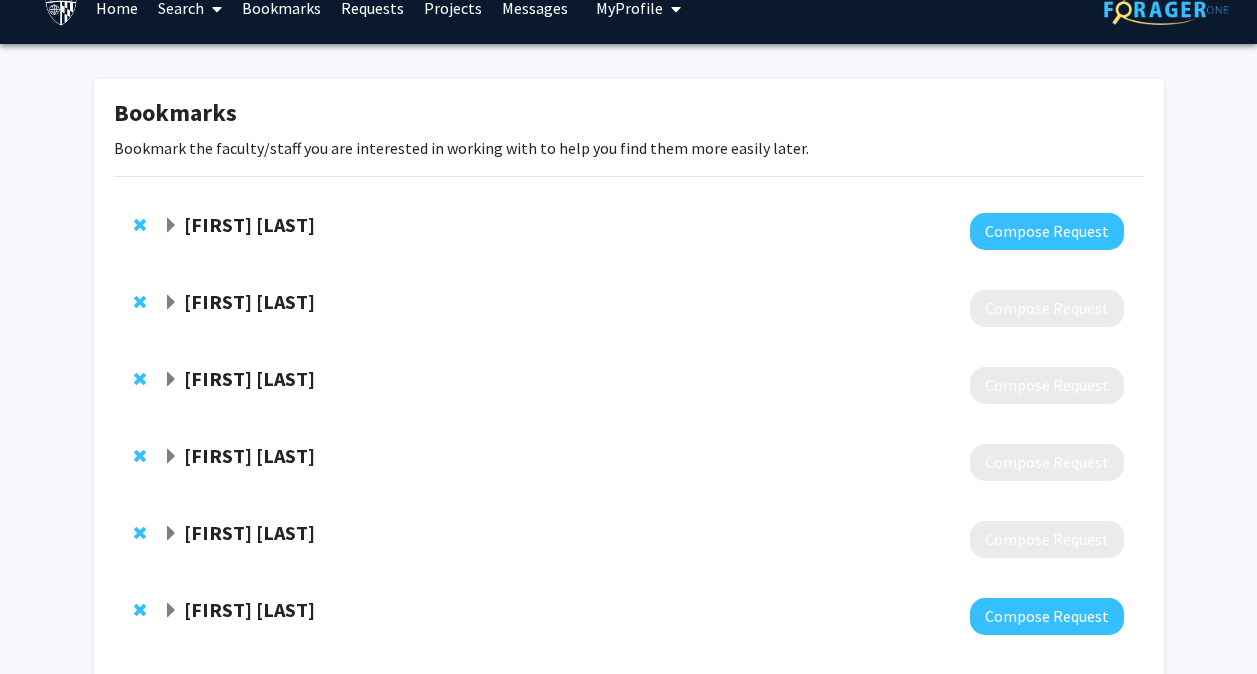 scroll, scrollTop: 25, scrollLeft: 0, axis: vertical 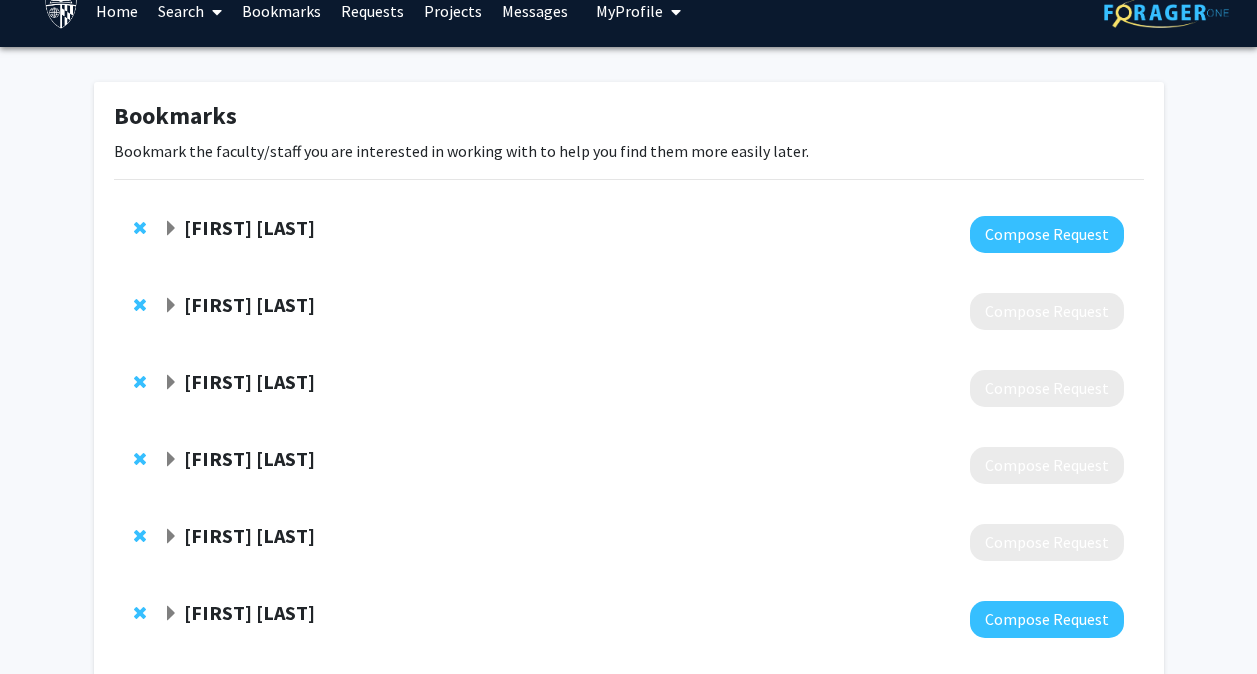 click on "[FIRST] [LAST]" 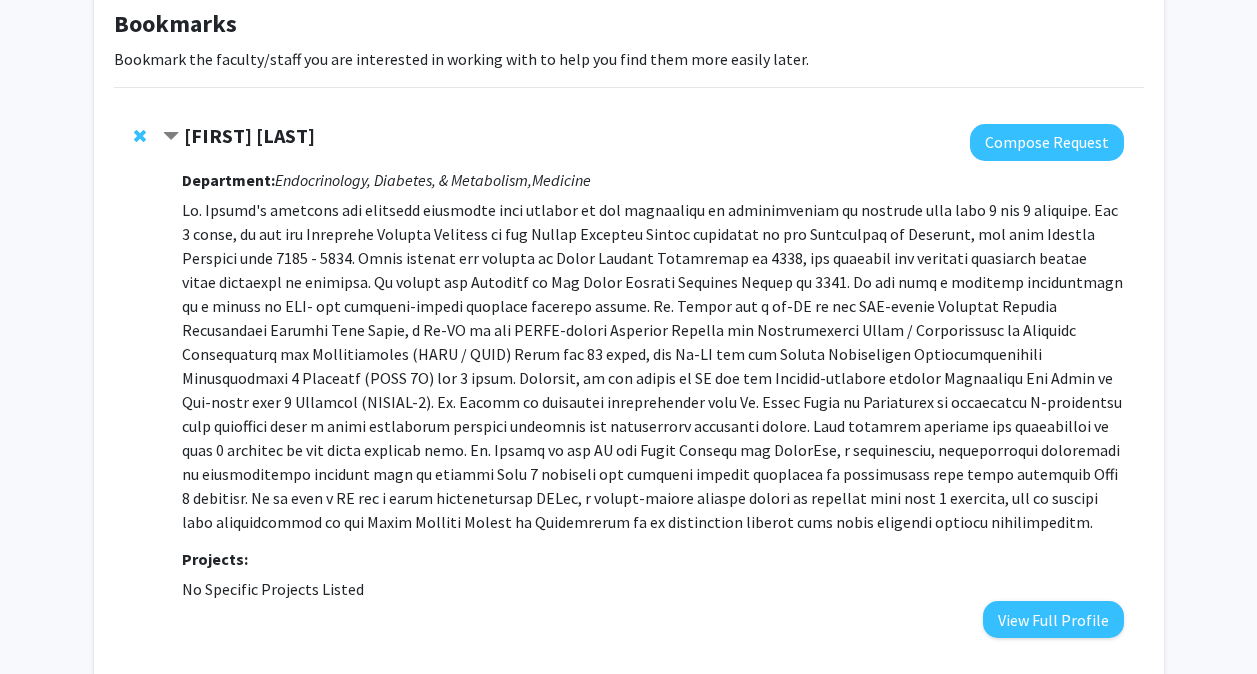 scroll, scrollTop: 115, scrollLeft: 0, axis: vertical 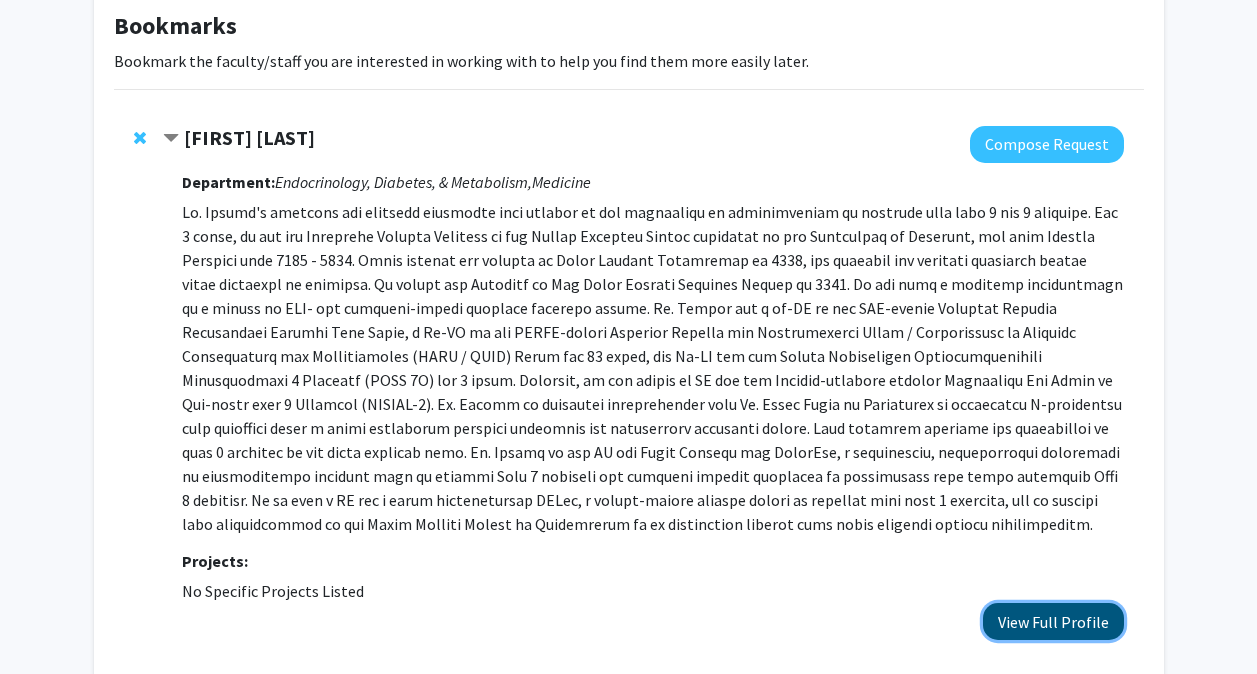 click on "View Full Profile" at bounding box center (1053, 621) 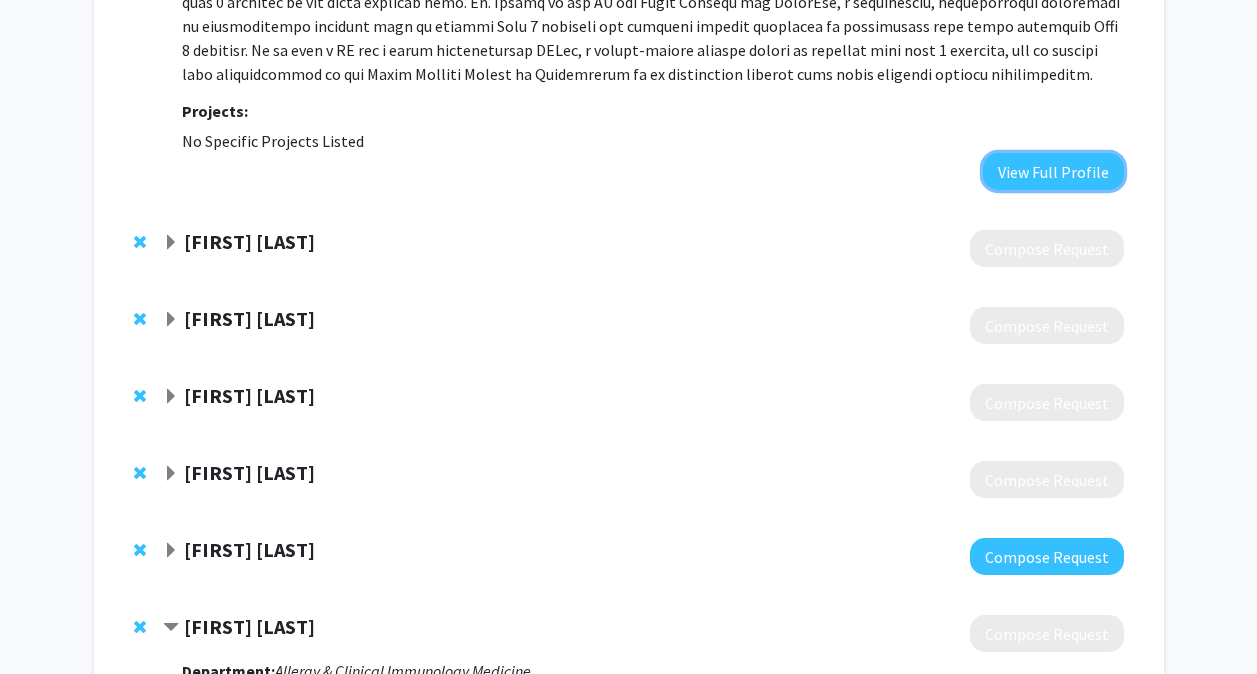 scroll, scrollTop: 568, scrollLeft: 0, axis: vertical 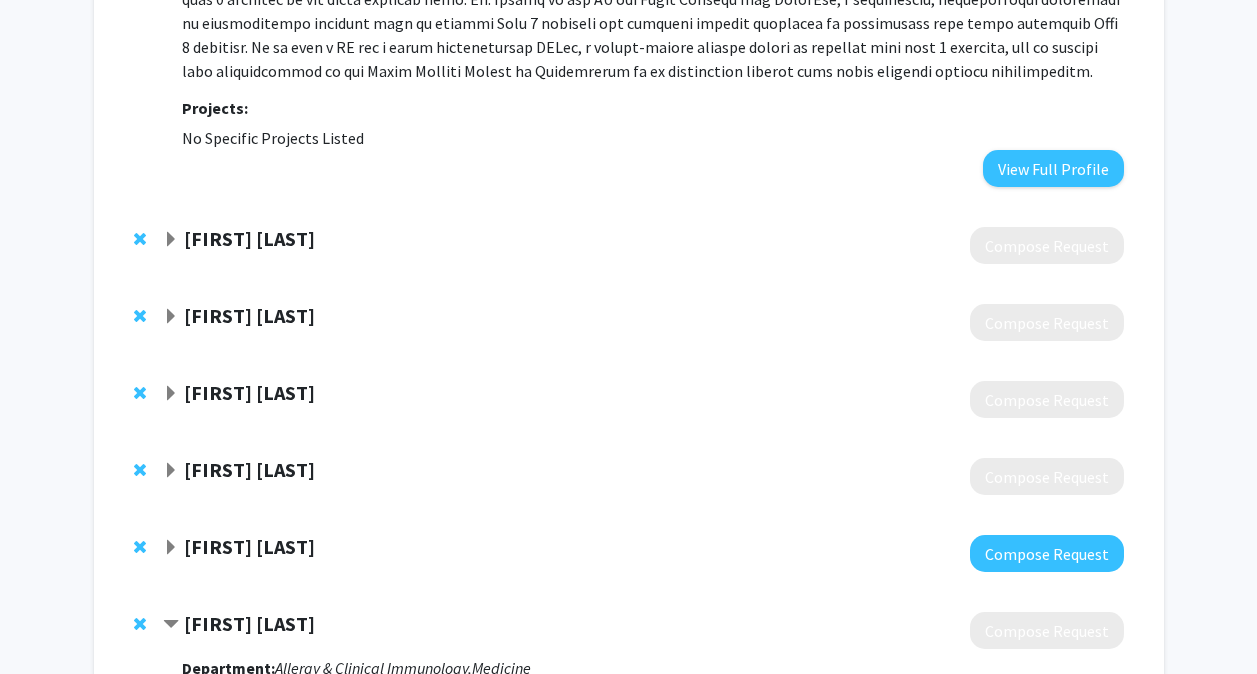 click on "[FIRST] [LAST]" 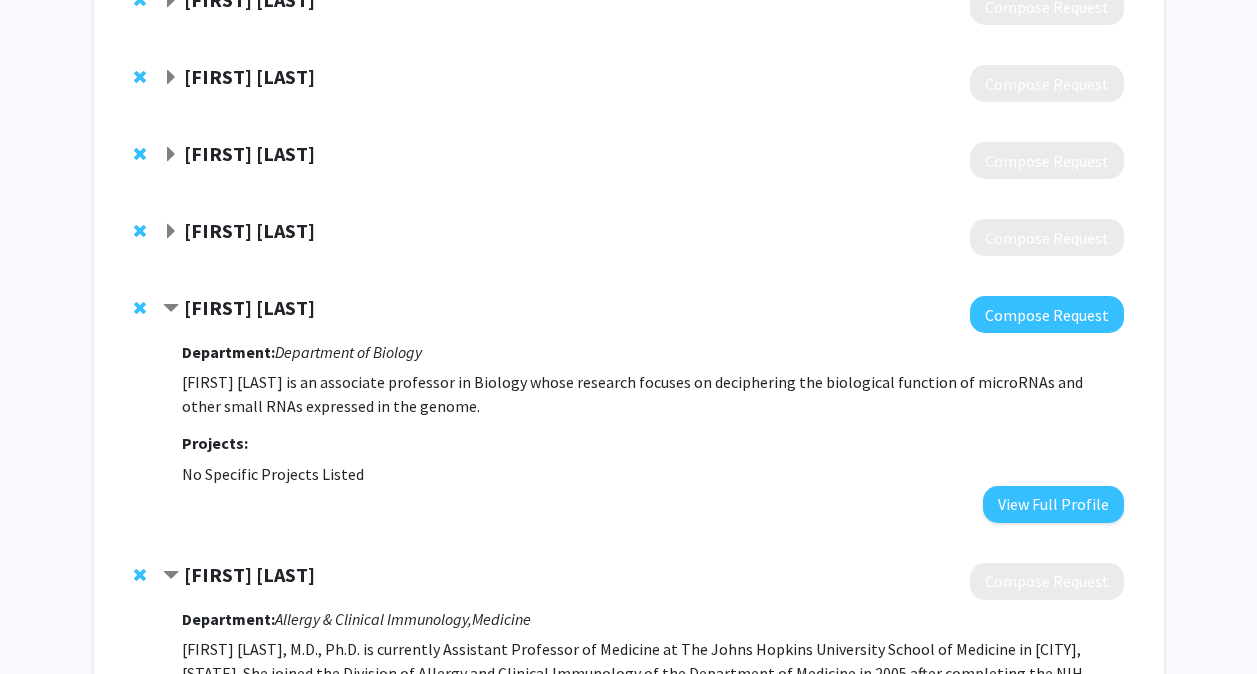 scroll, scrollTop: 811, scrollLeft: 0, axis: vertical 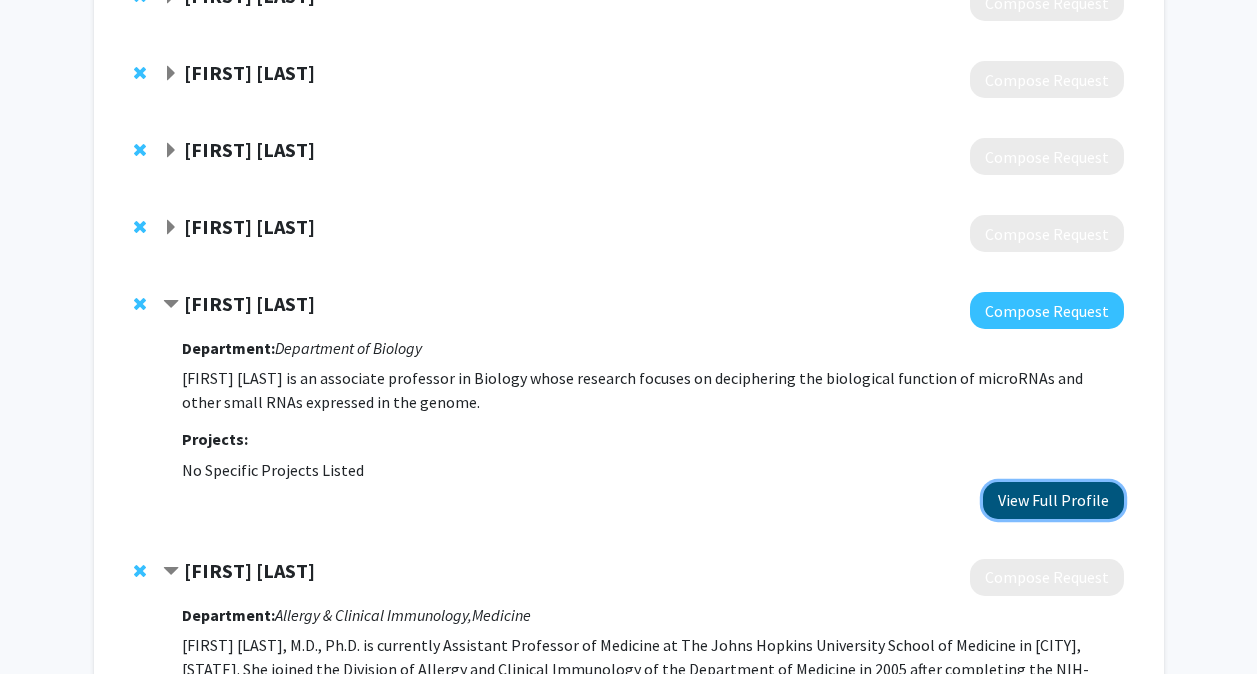 click on "View Full Profile" at bounding box center (1053, 500) 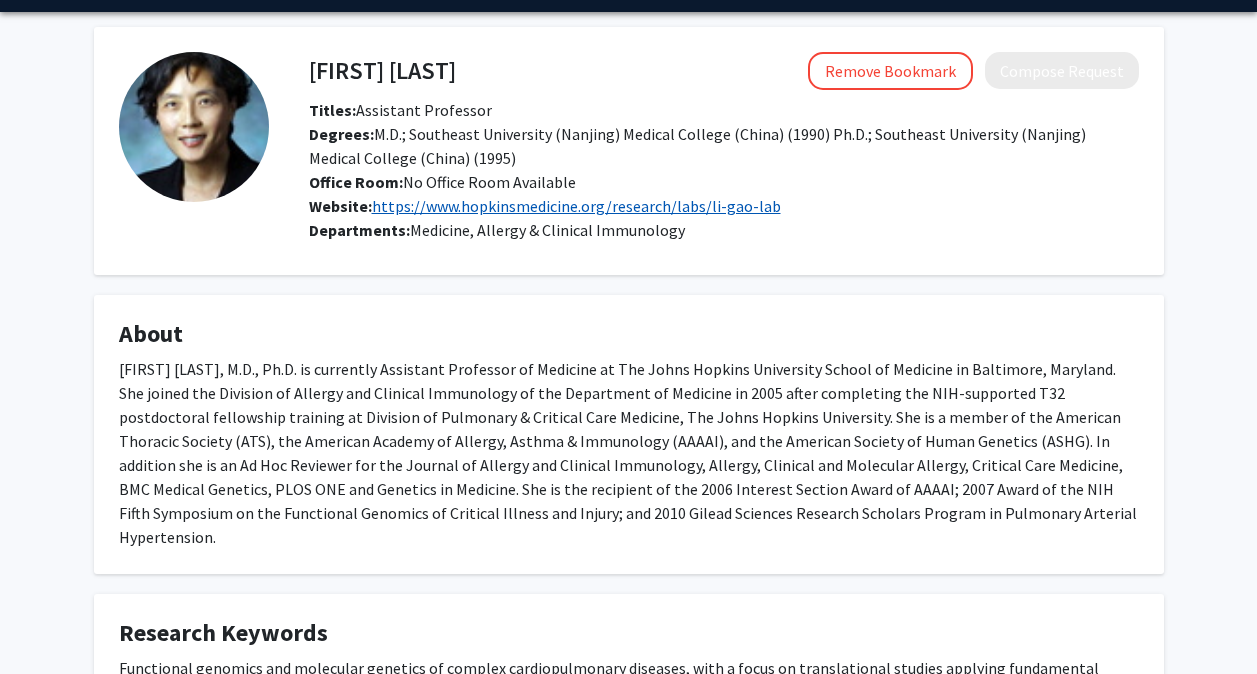 scroll, scrollTop: 0, scrollLeft: 0, axis: both 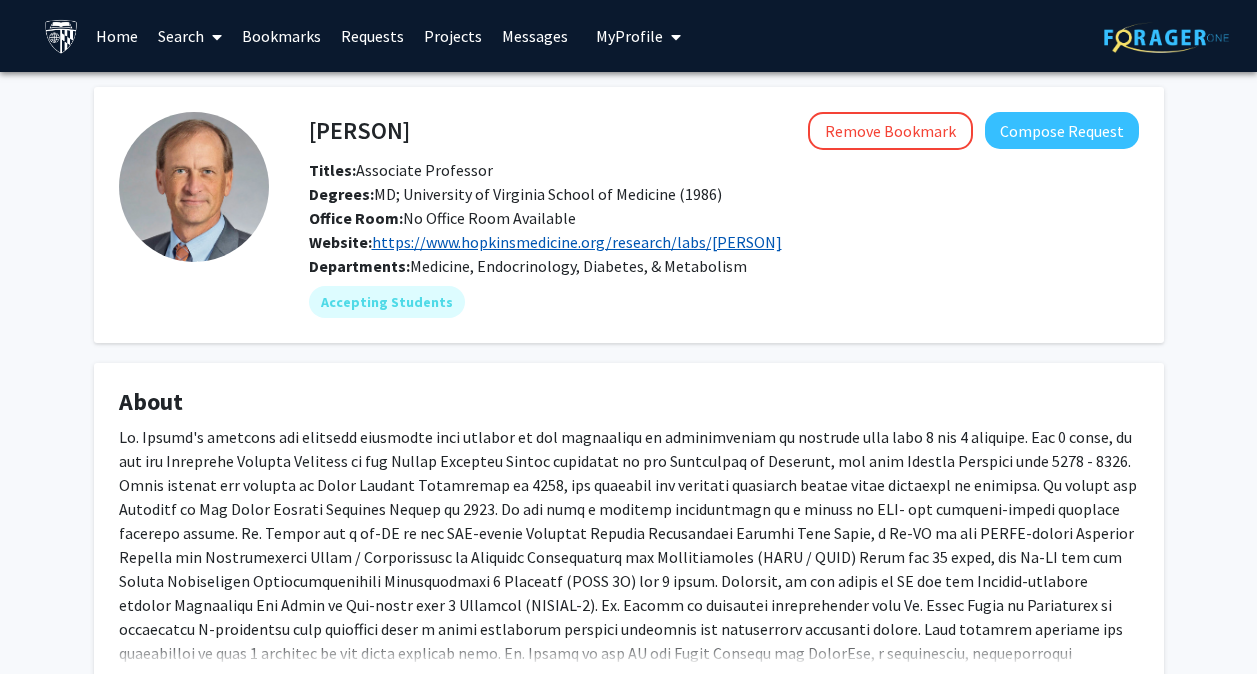 click on "https://www.hopkinsmedicine.org/research/labs/[PERSON]" 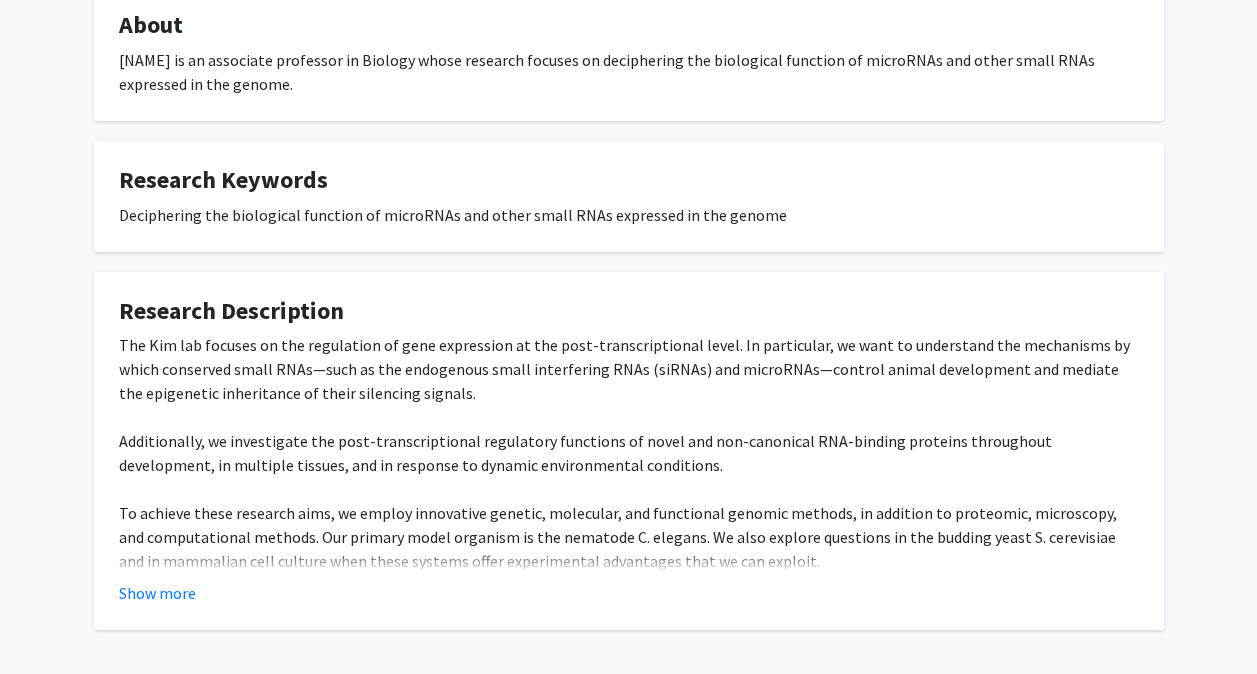 scroll, scrollTop: 458, scrollLeft: 0, axis: vertical 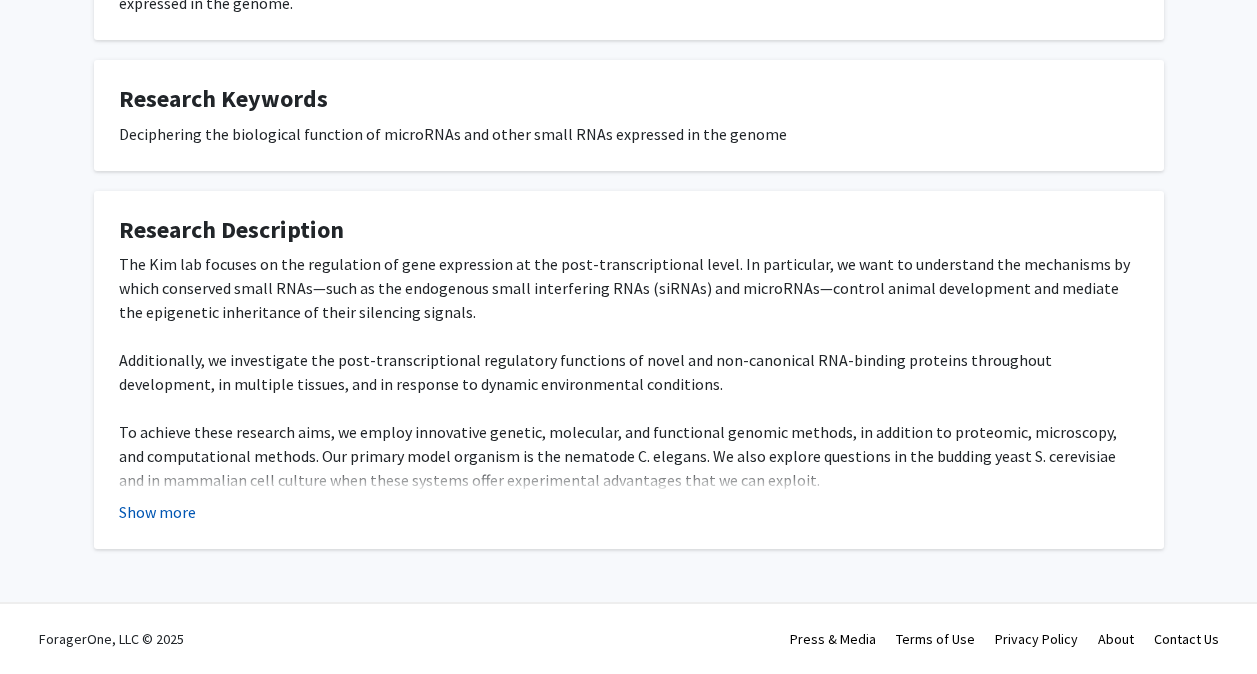 click on "Show more" 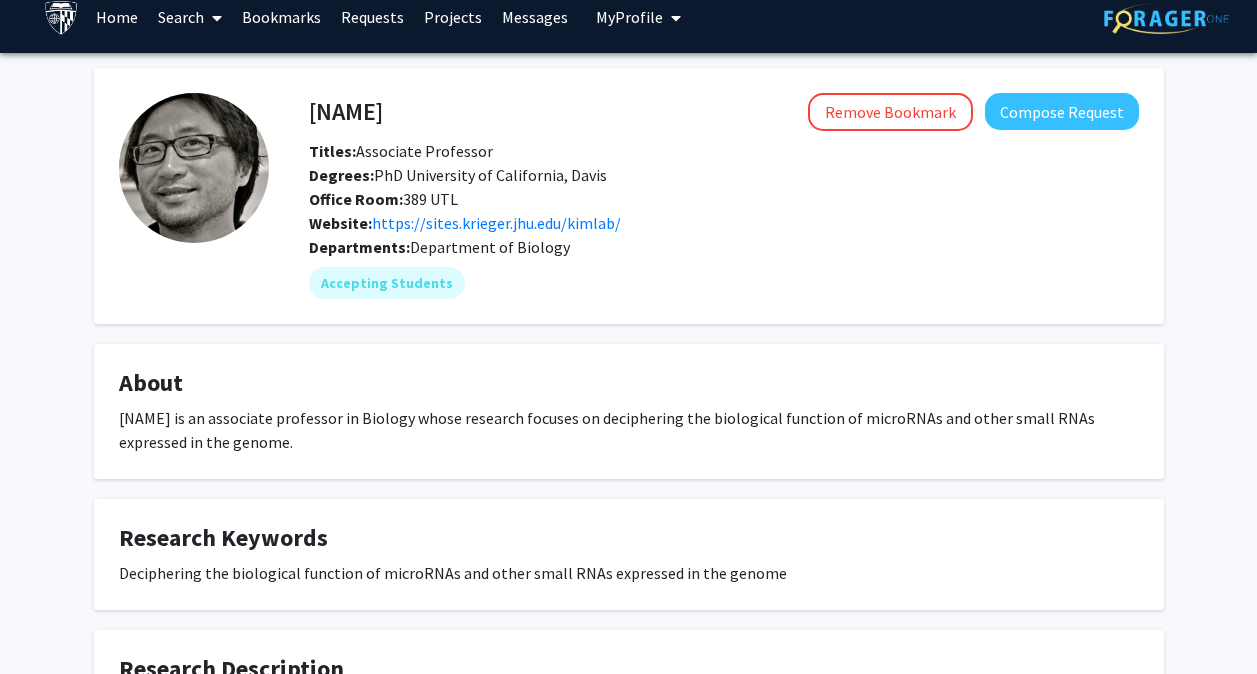 scroll, scrollTop: 0, scrollLeft: 0, axis: both 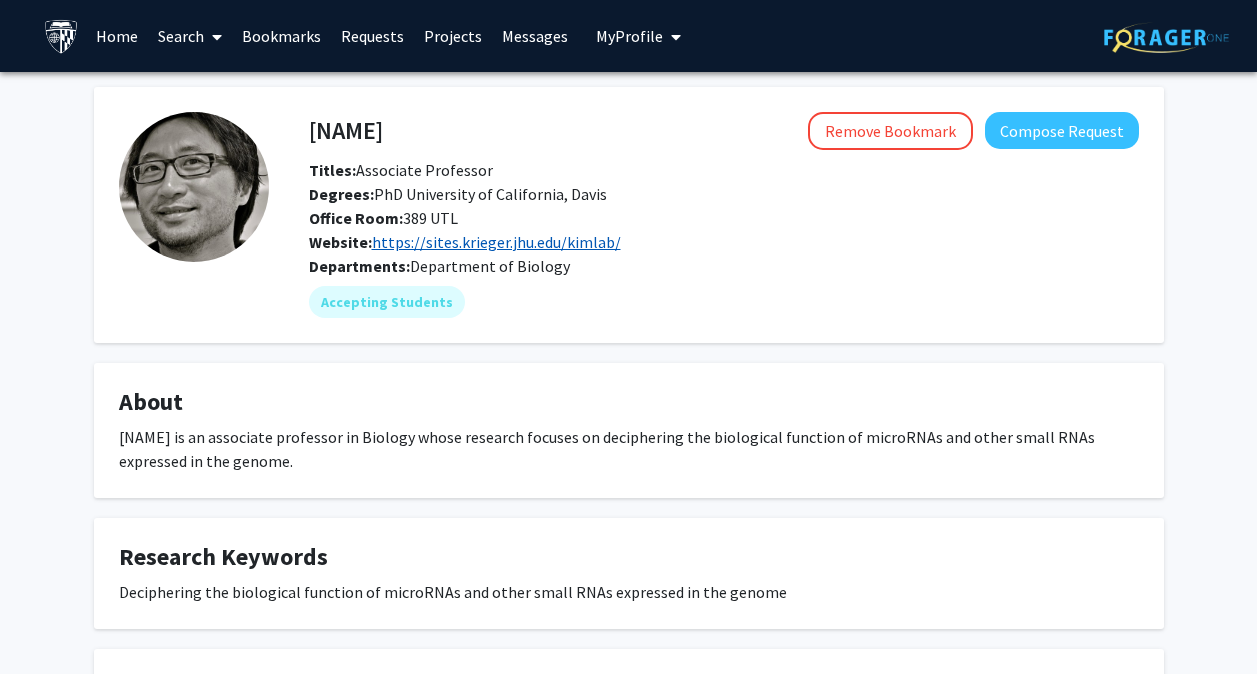click on "https://sites.krieger.jhu.edu/kimlab/" 